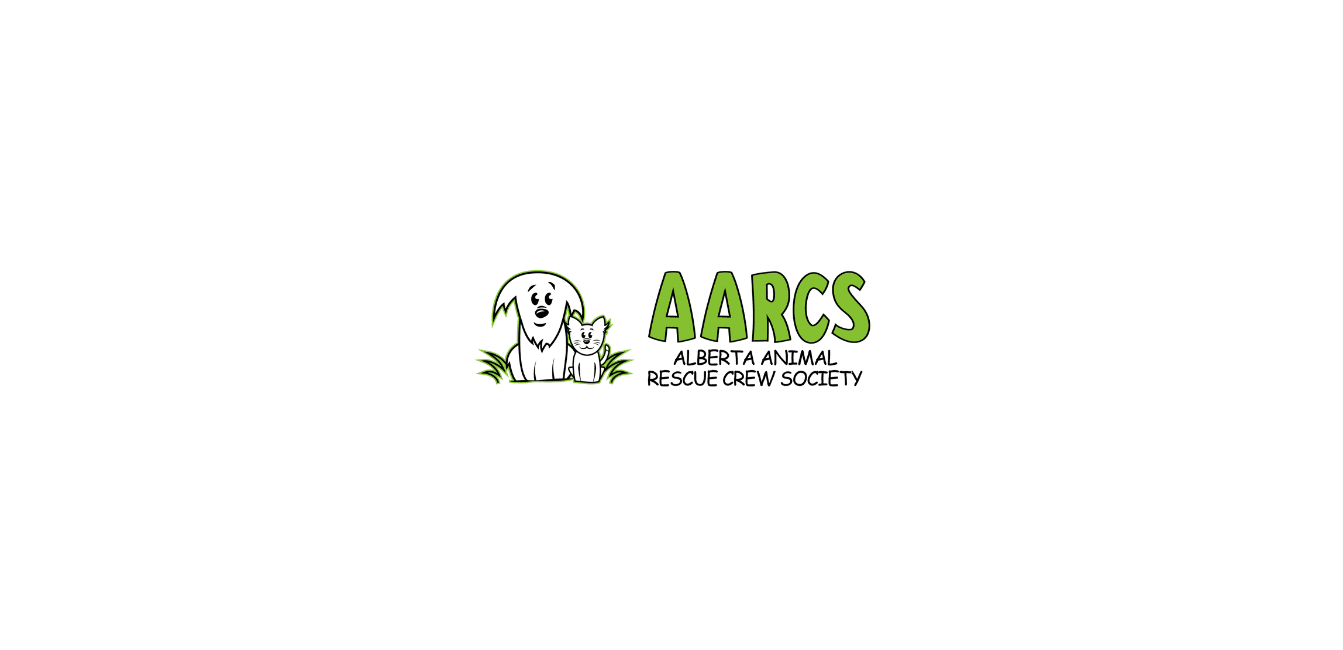 scroll, scrollTop: 0, scrollLeft: 0, axis: both 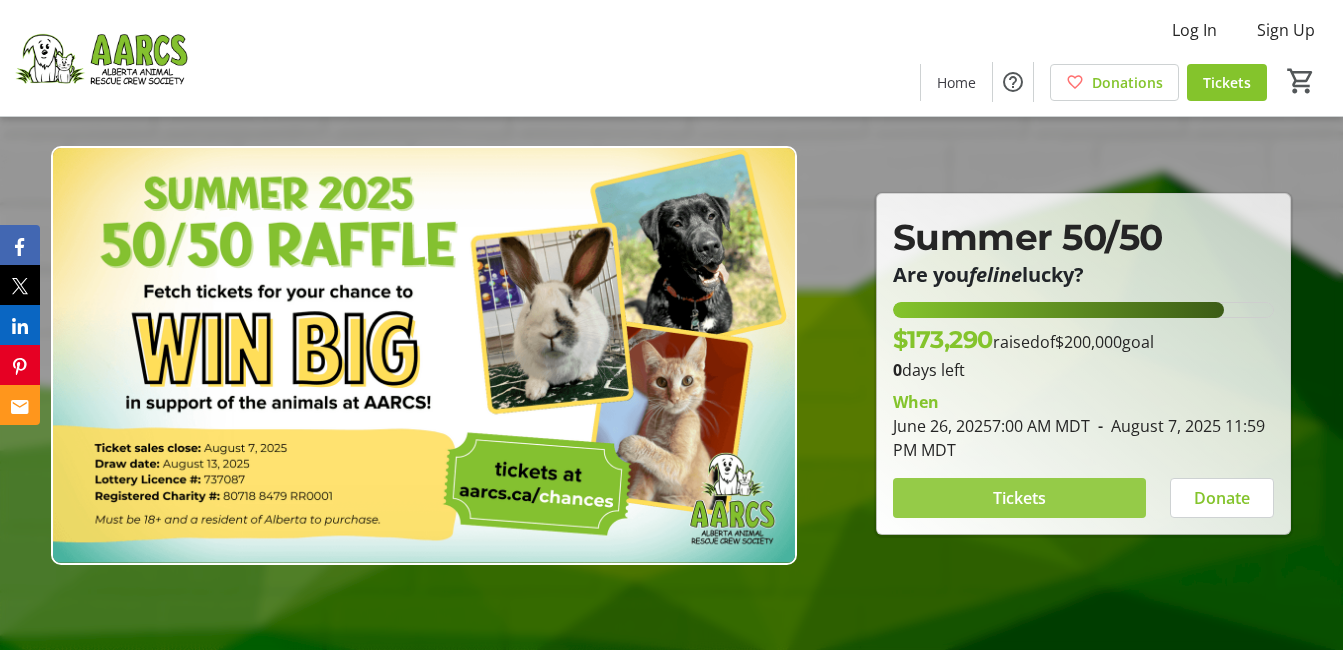 click at bounding box center (1020, 498) 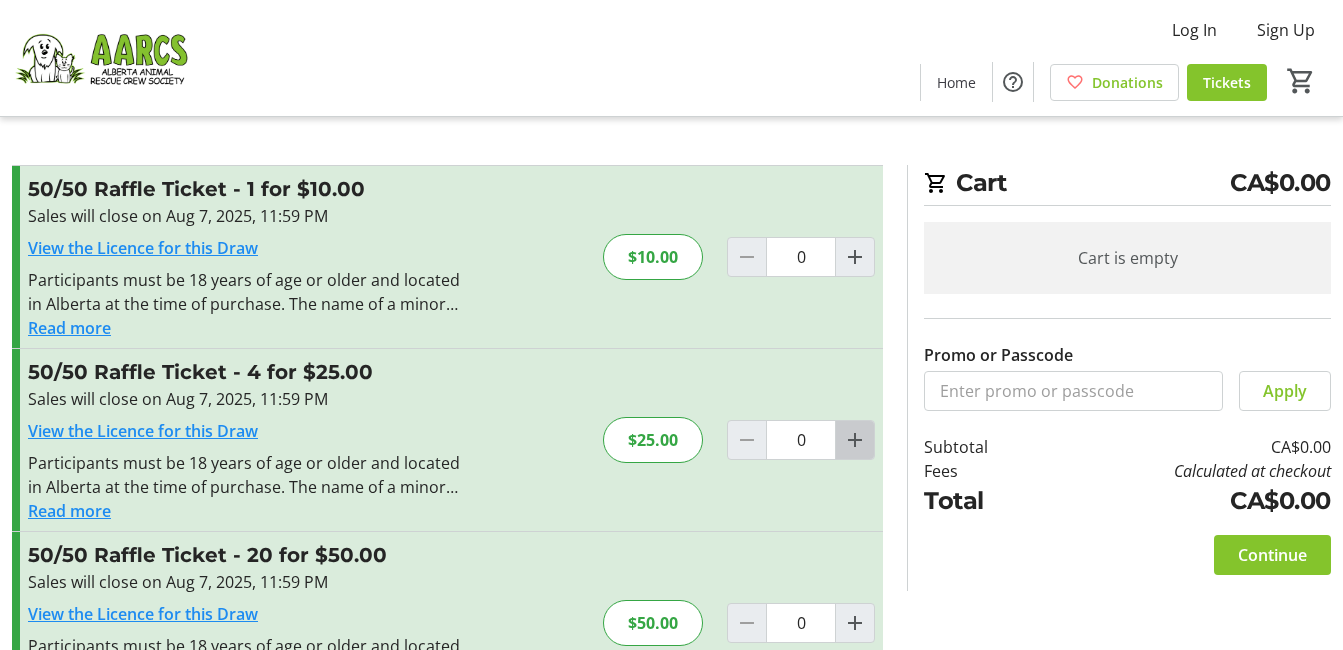 click 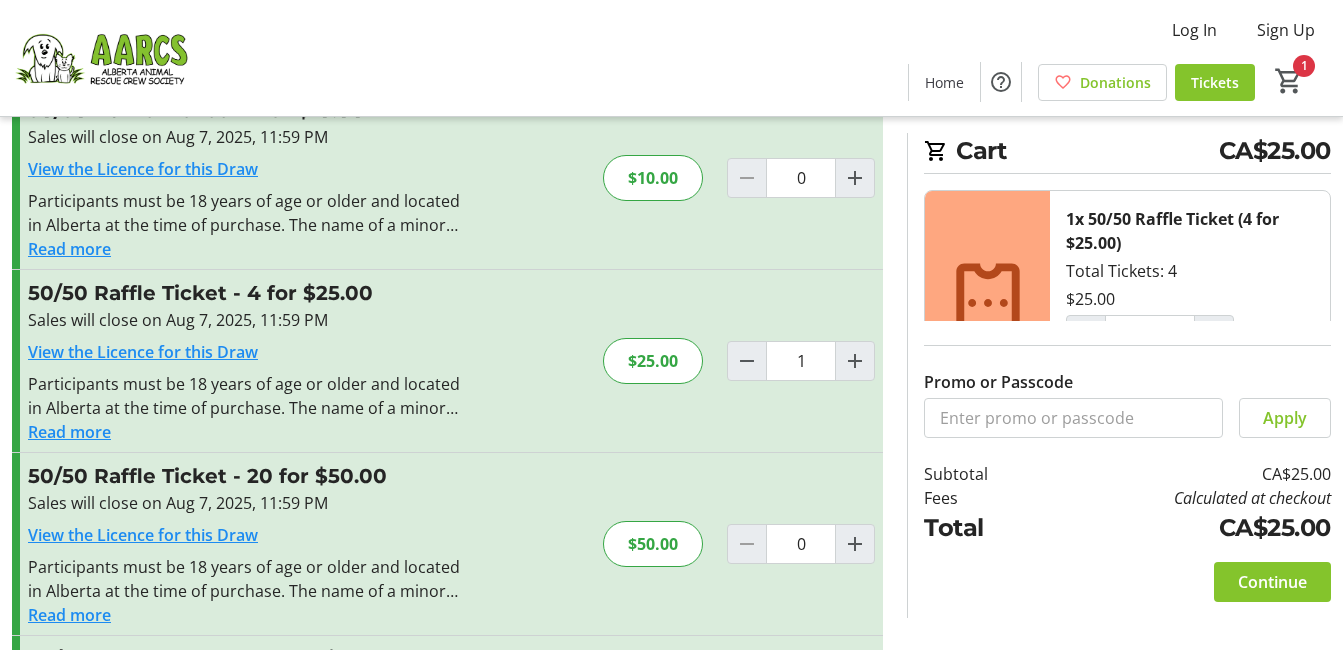 scroll, scrollTop: 71, scrollLeft: 0, axis: vertical 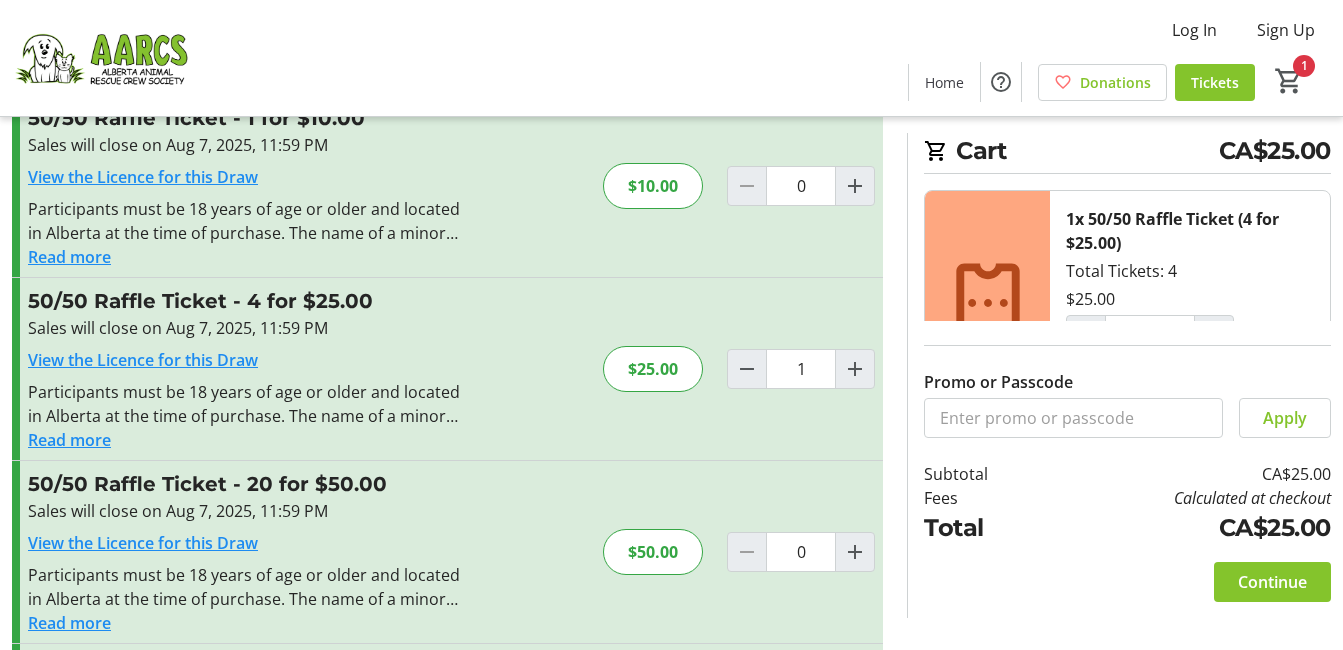 click on "Read more" 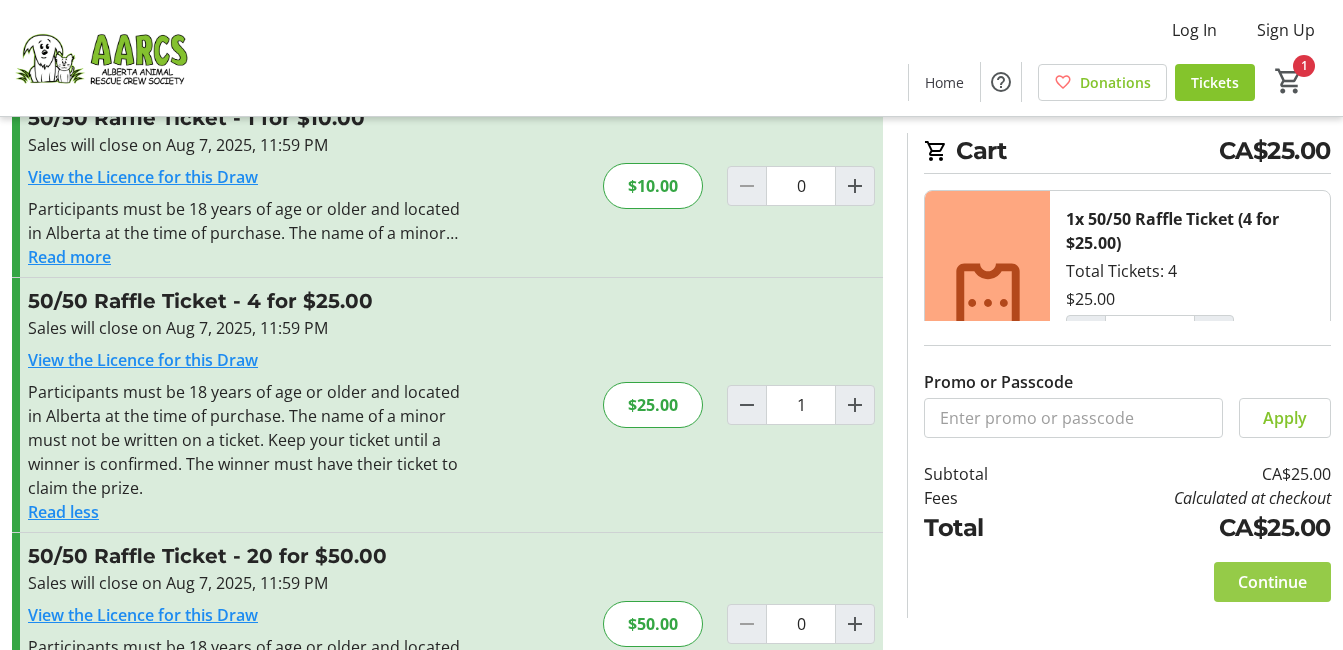 click on "Continue" 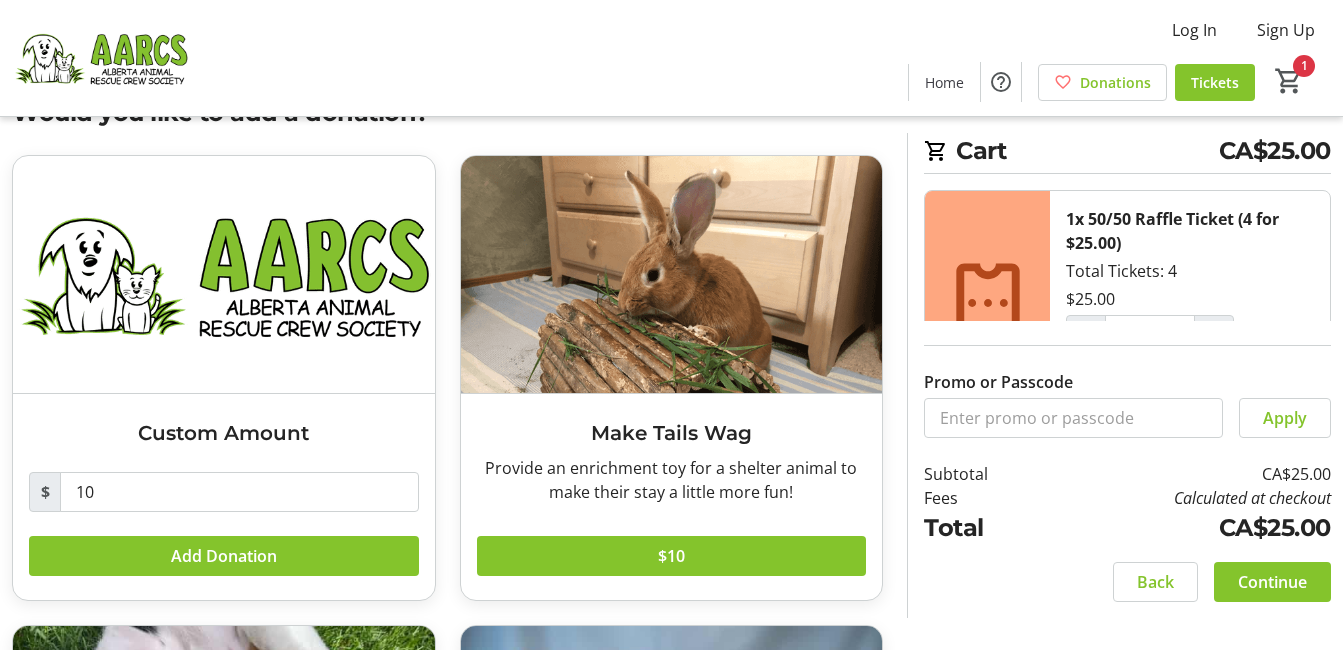 scroll, scrollTop: 31, scrollLeft: 0, axis: vertical 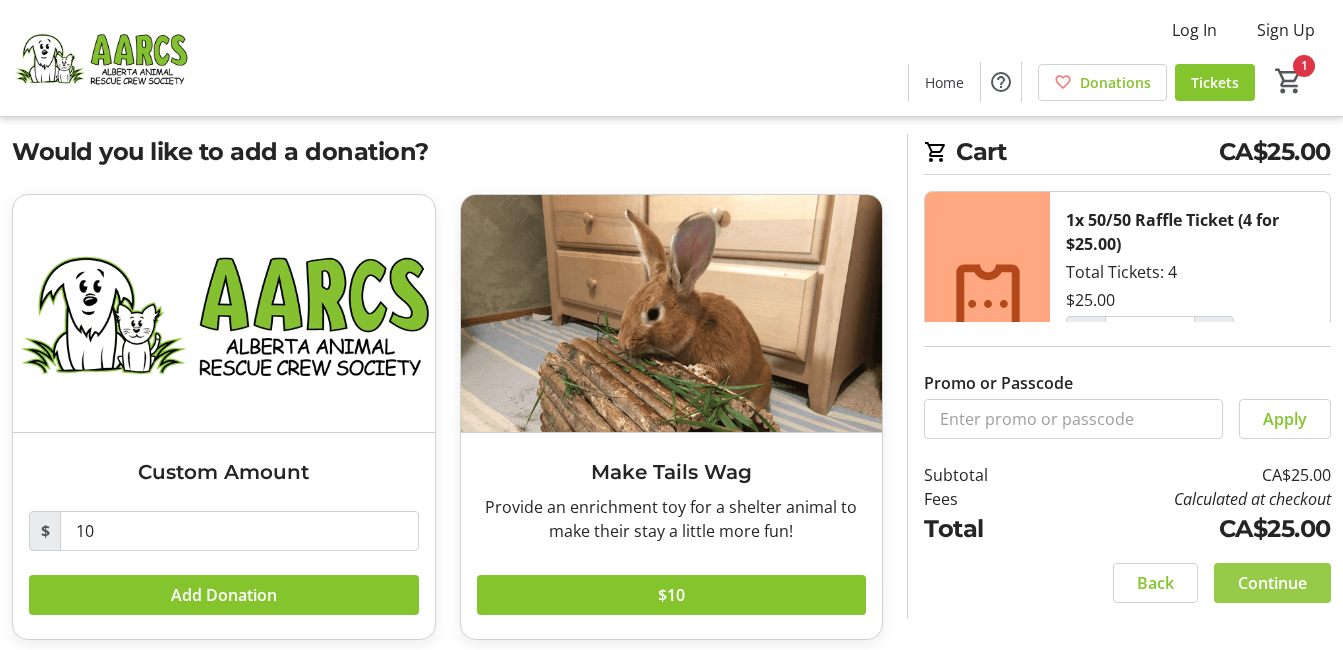 click on "Continue" 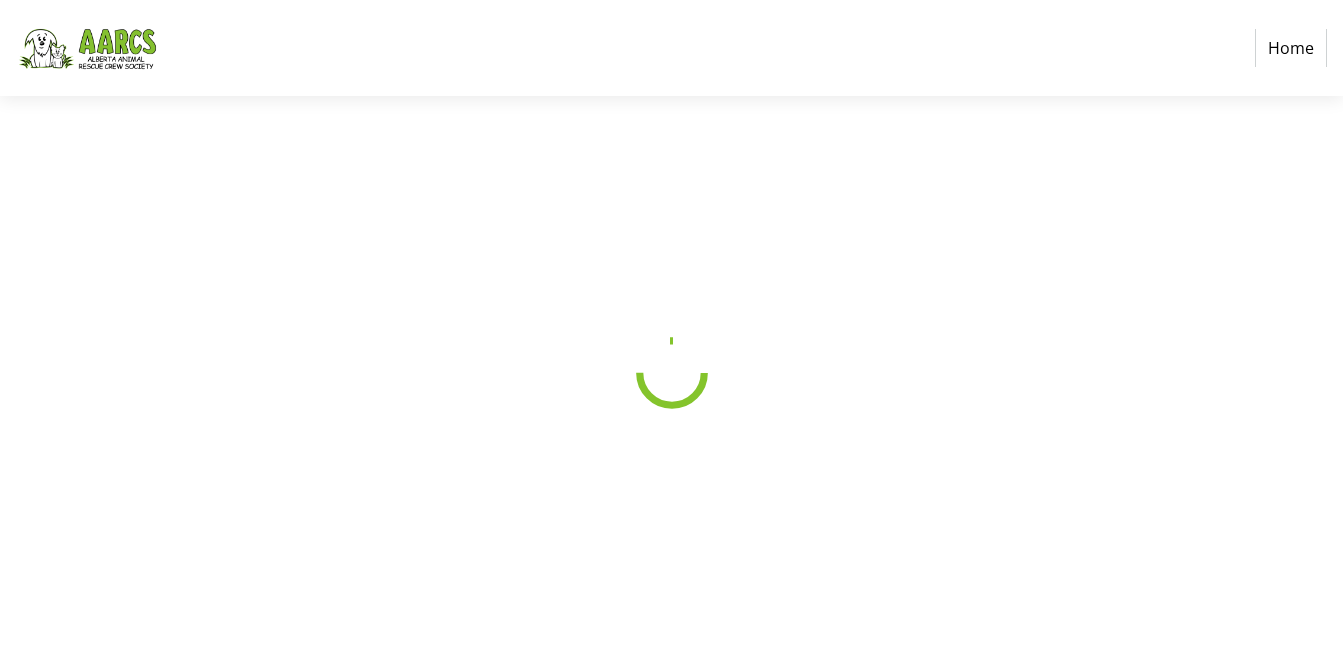 scroll, scrollTop: 0, scrollLeft: 0, axis: both 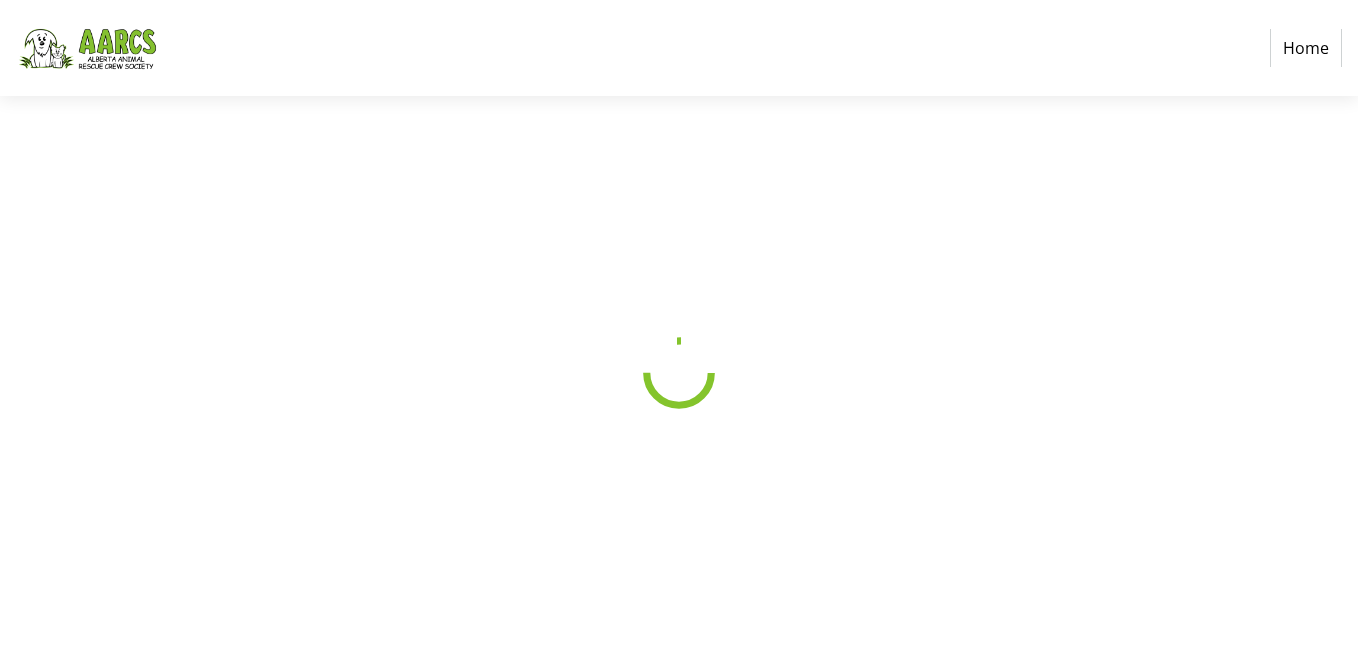 select on "CA" 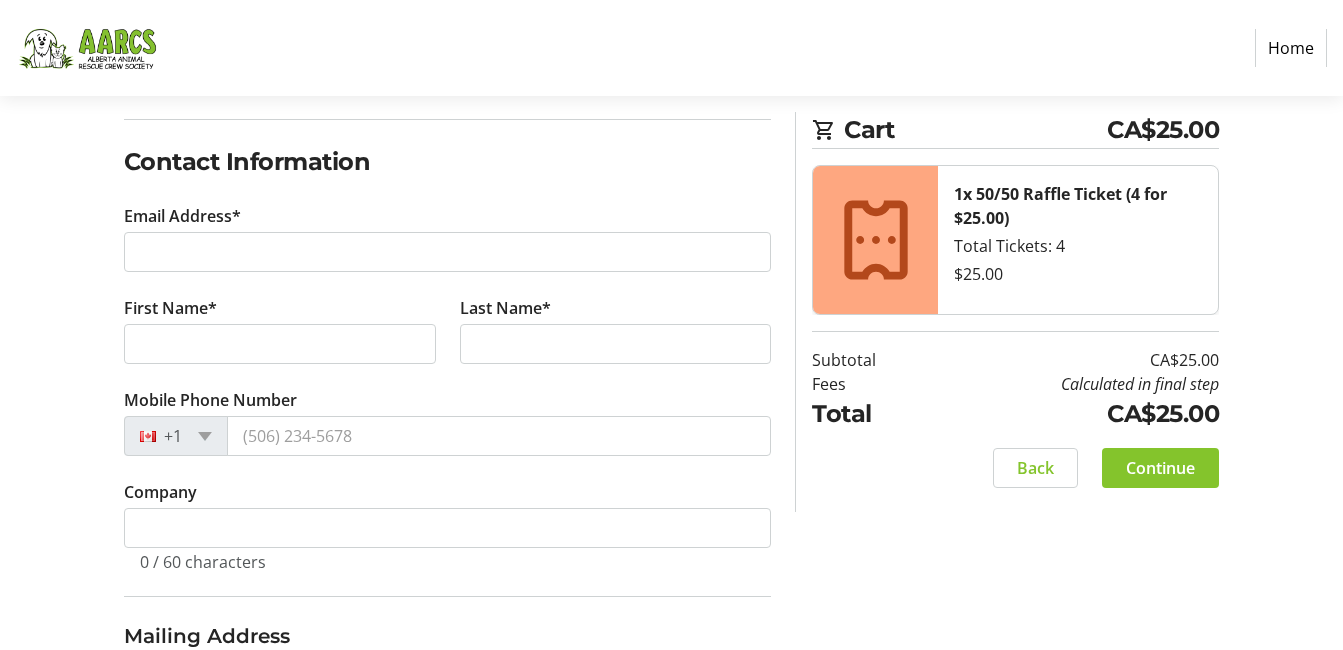 scroll, scrollTop: 300, scrollLeft: 0, axis: vertical 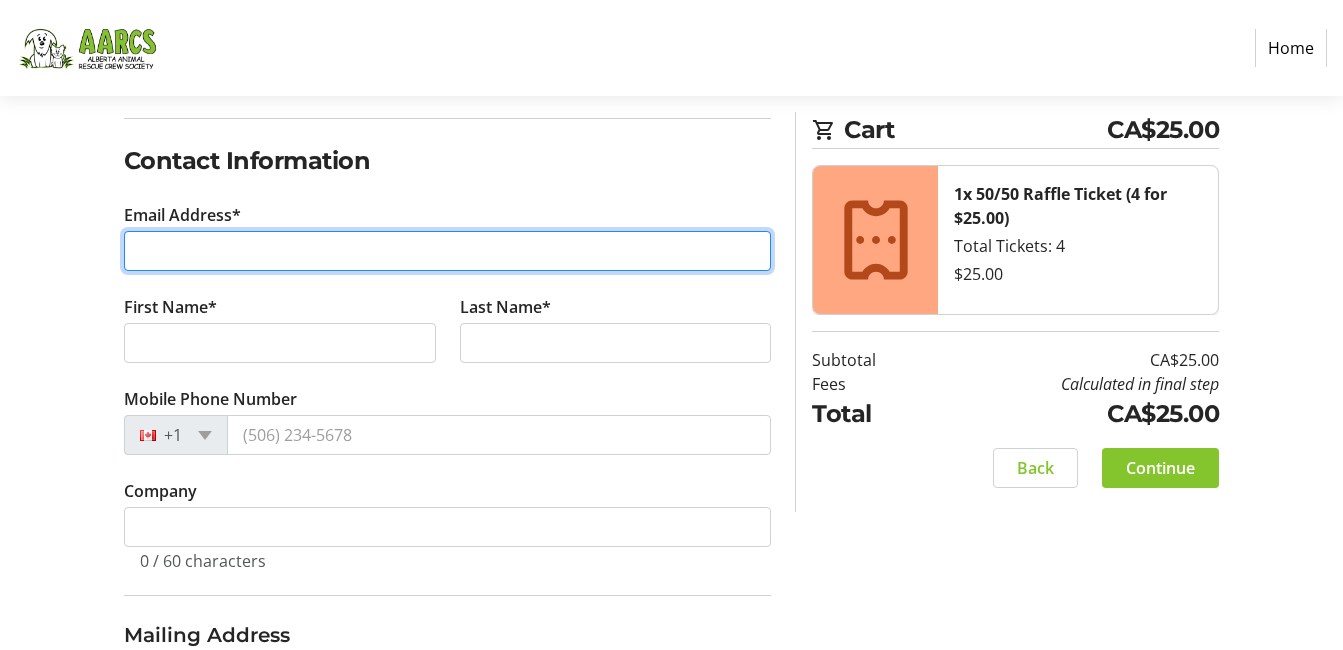 click on "Email Address*" at bounding box center [448, 251] 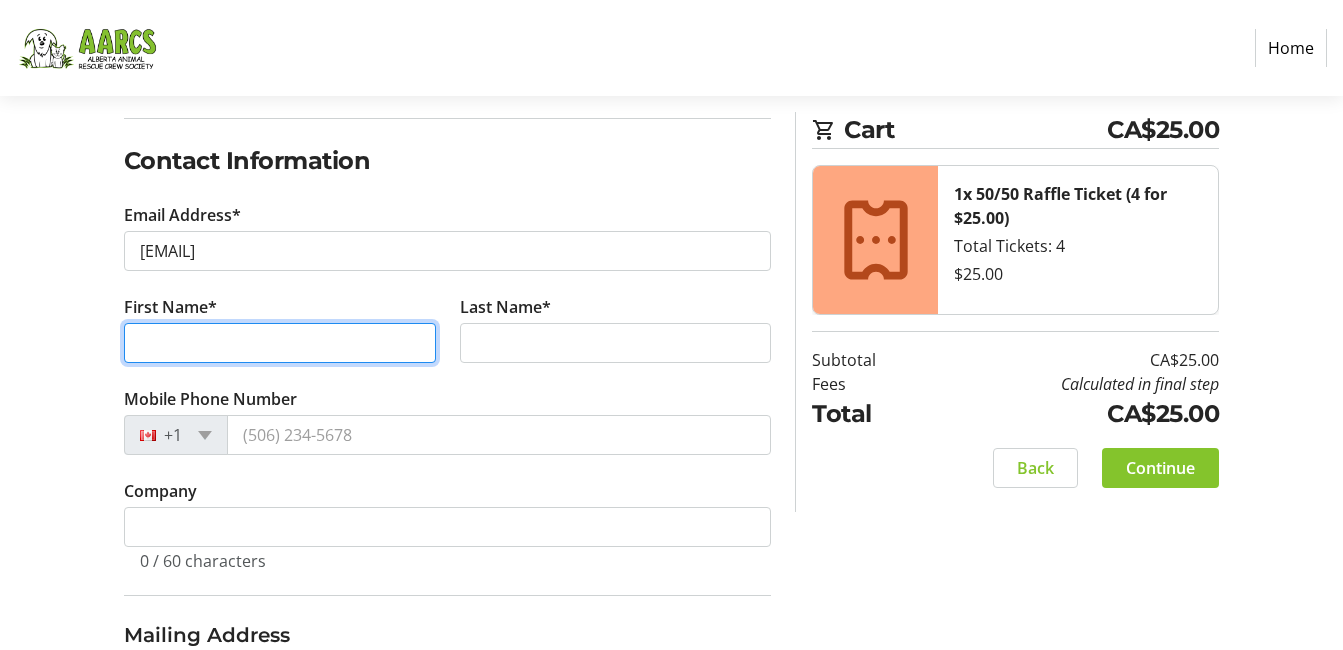 type on "Christine" 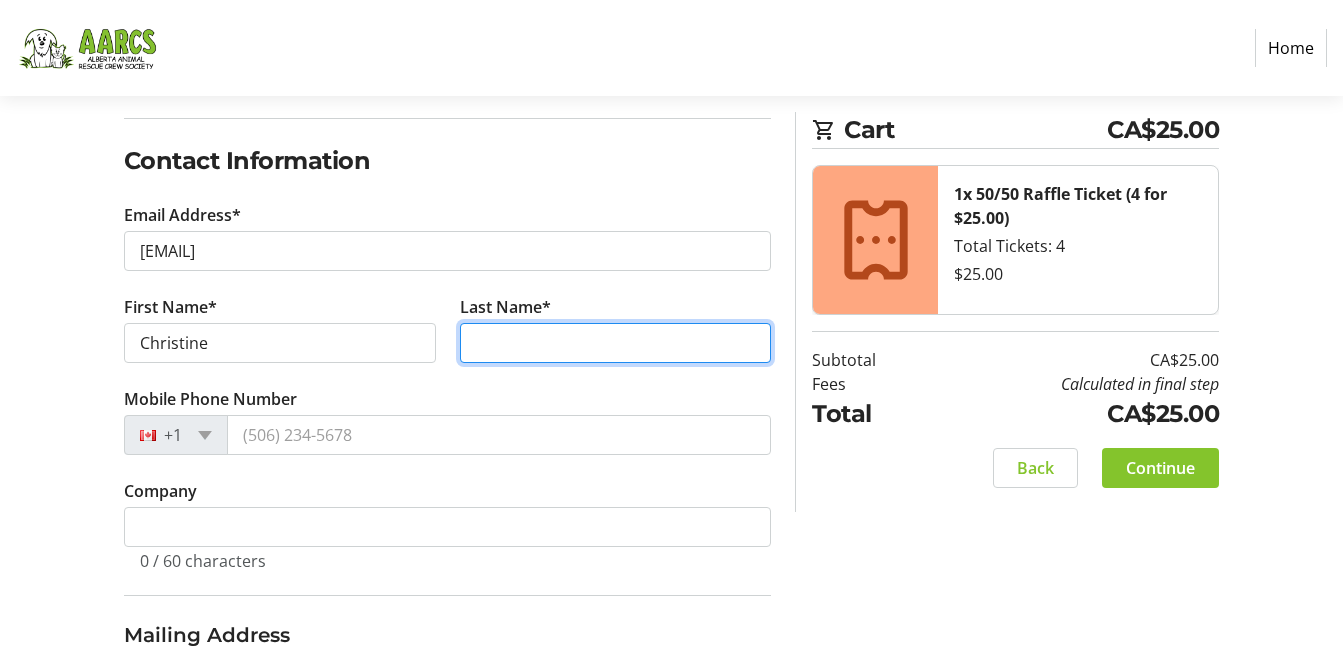 type on "Fleece" 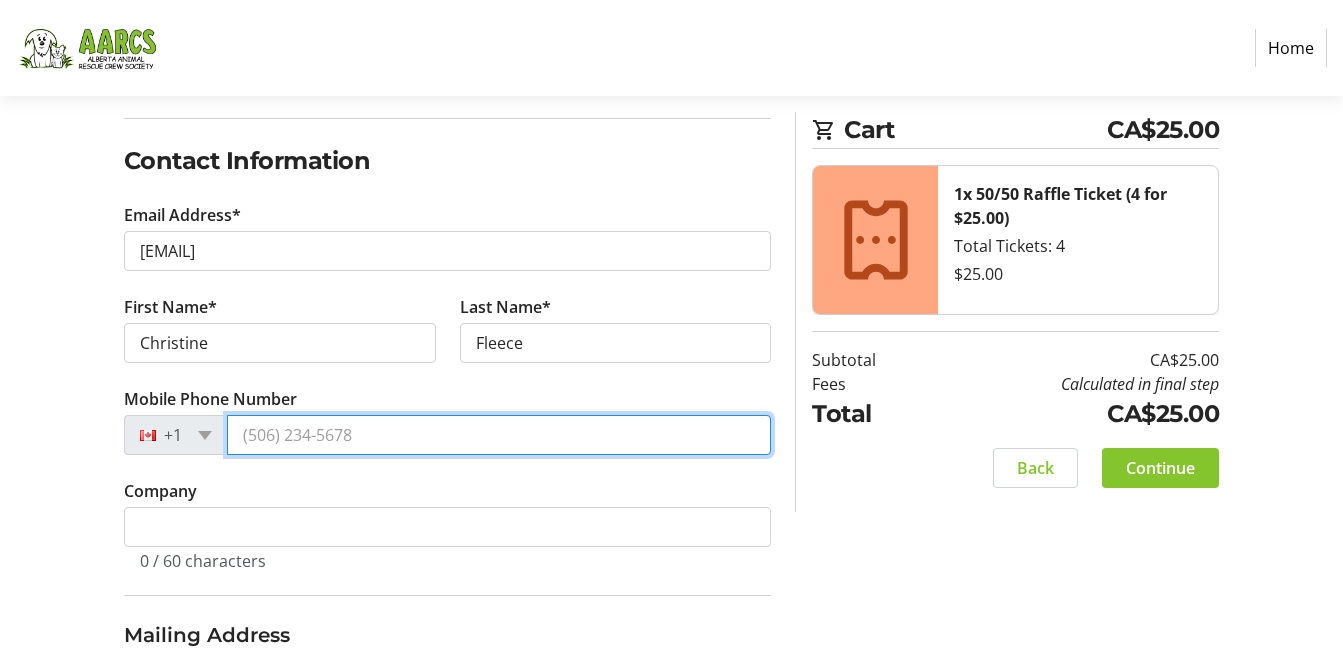 type on "([AREA_CODE]) [PHONE]" 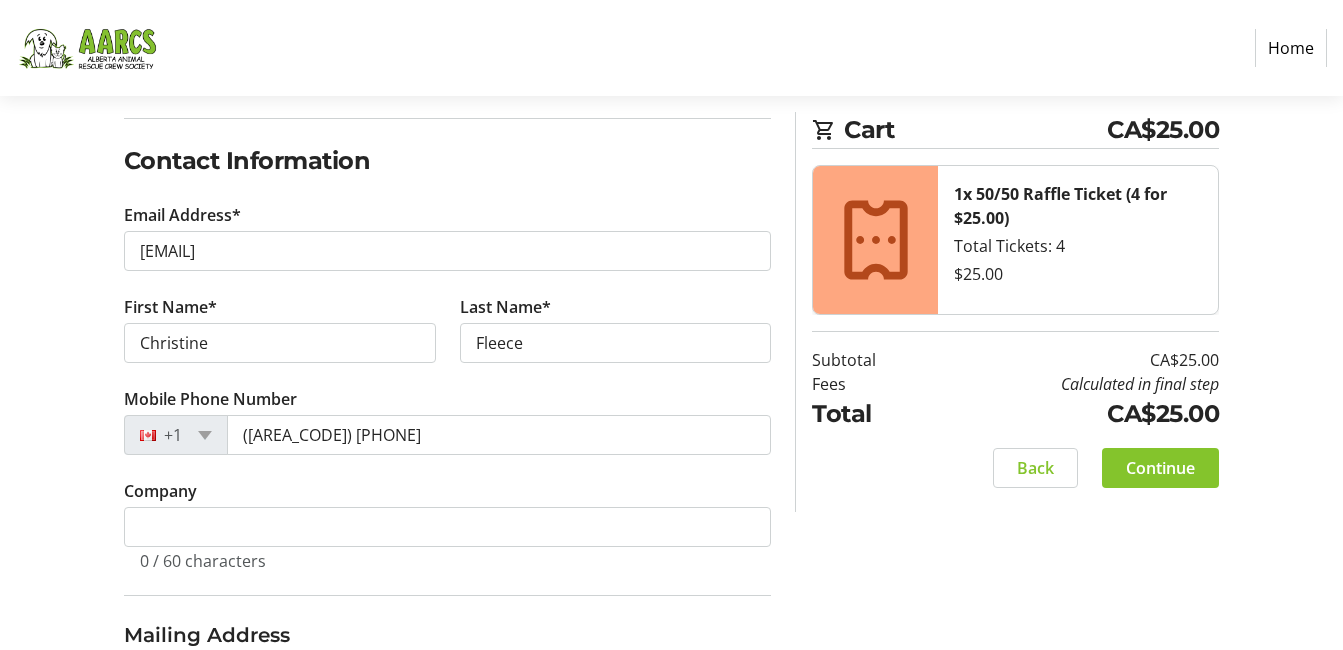 type on "PO Box [NUMBER]" 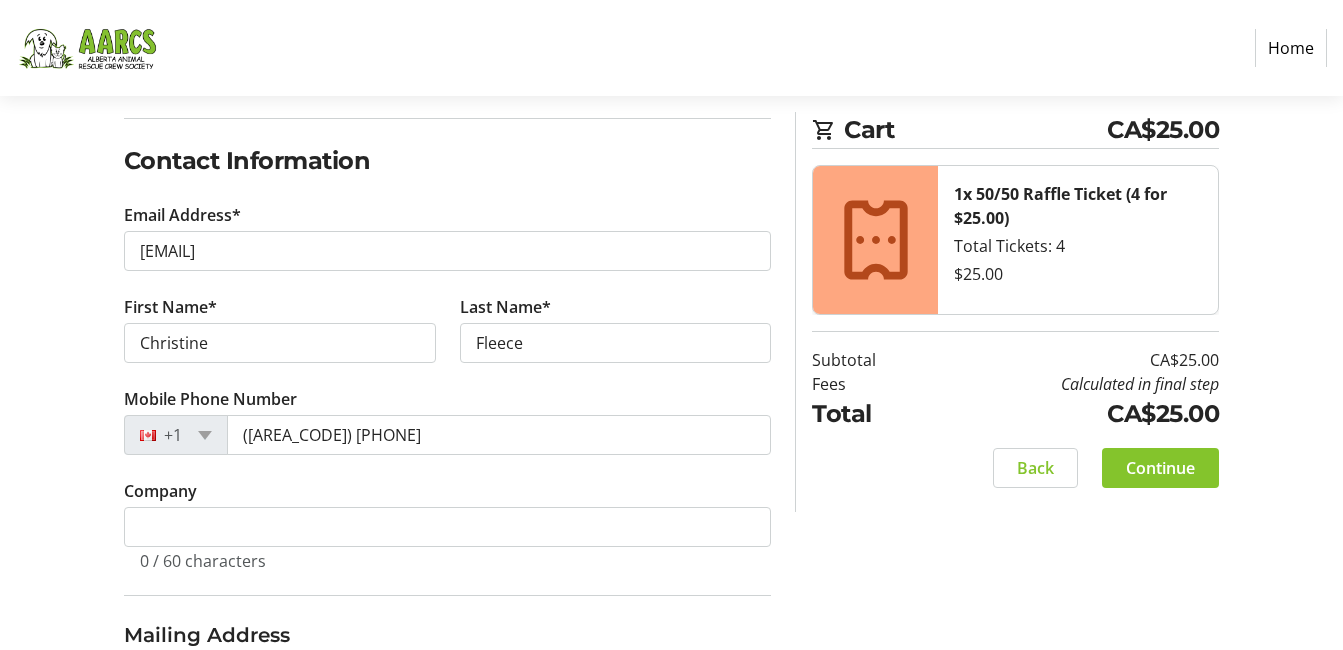 type on "Shawnessy RPO" 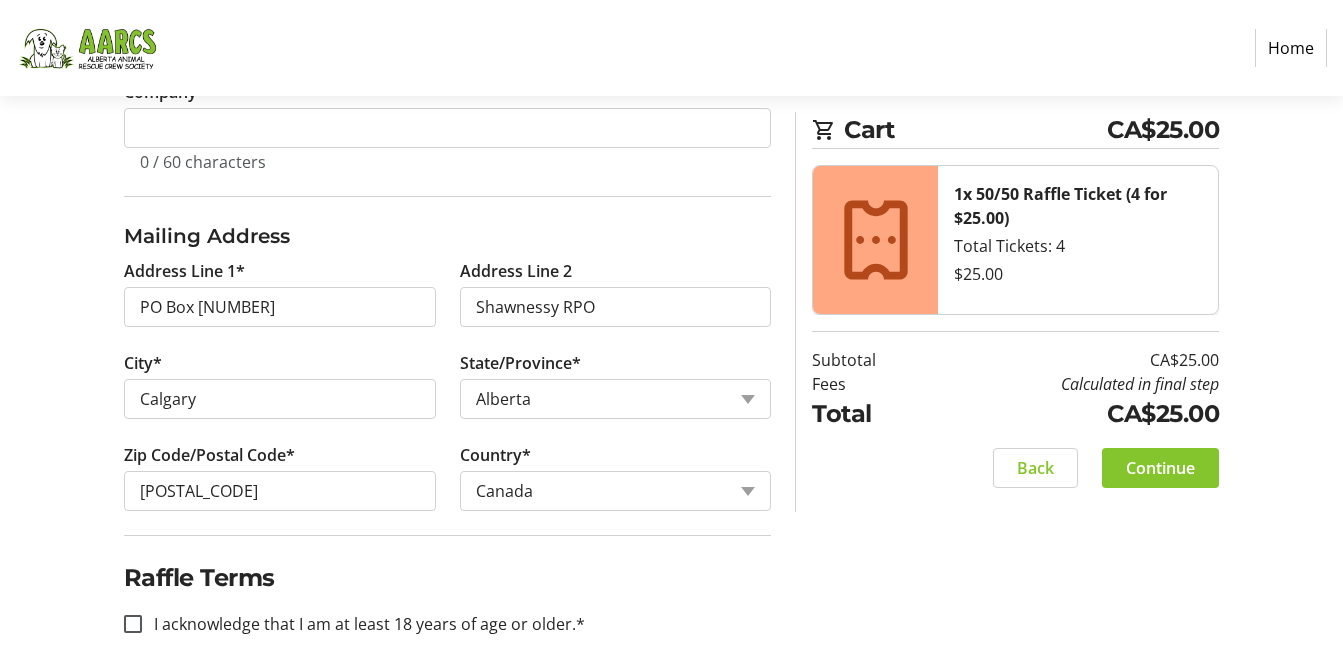 scroll, scrollTop: 700, scrollLeft: 0, axis: vertical 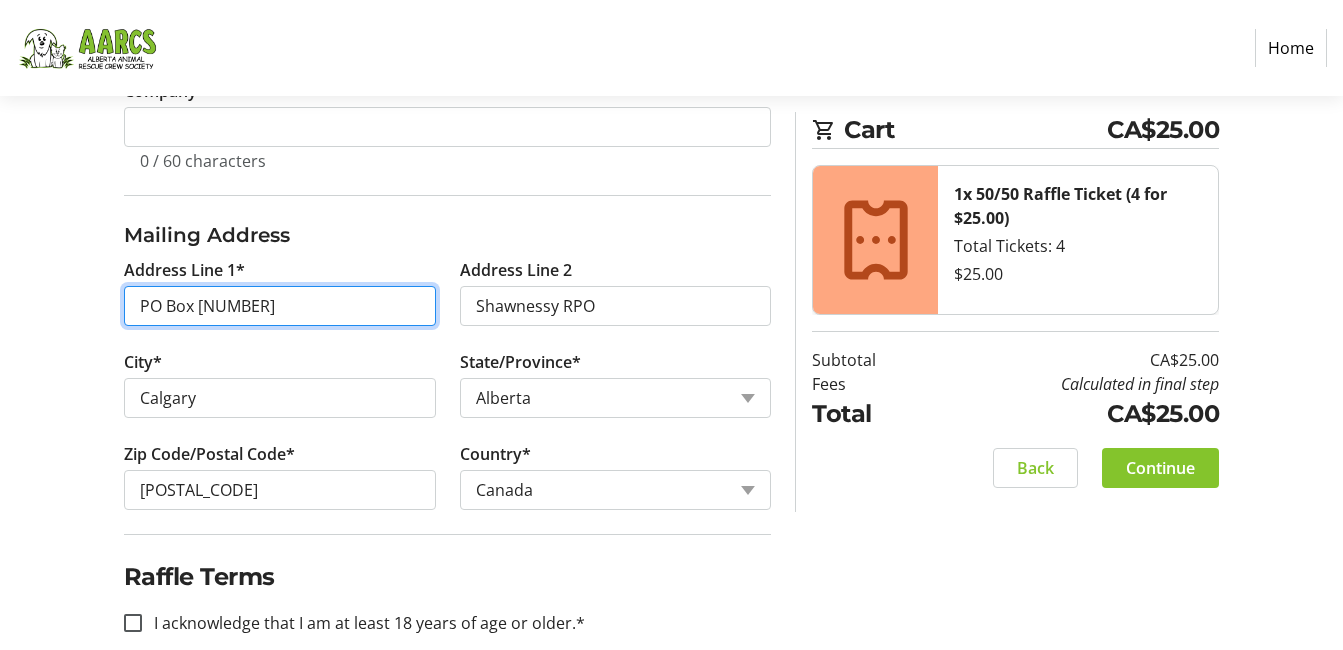 drag, startPoint x: 242, startPoint y: 306, endPoint x: 129, endPoint y: 301, distance: 113.110565 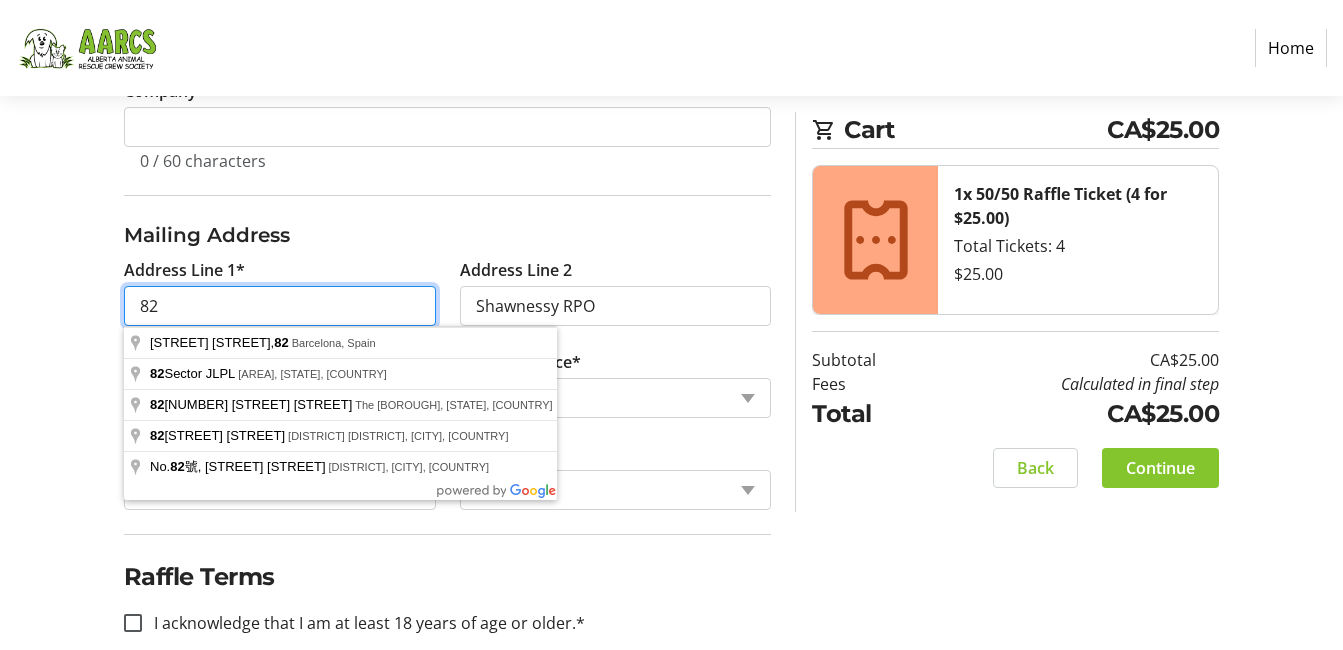 type on "[NUMBER] [STREET] [STREET]" 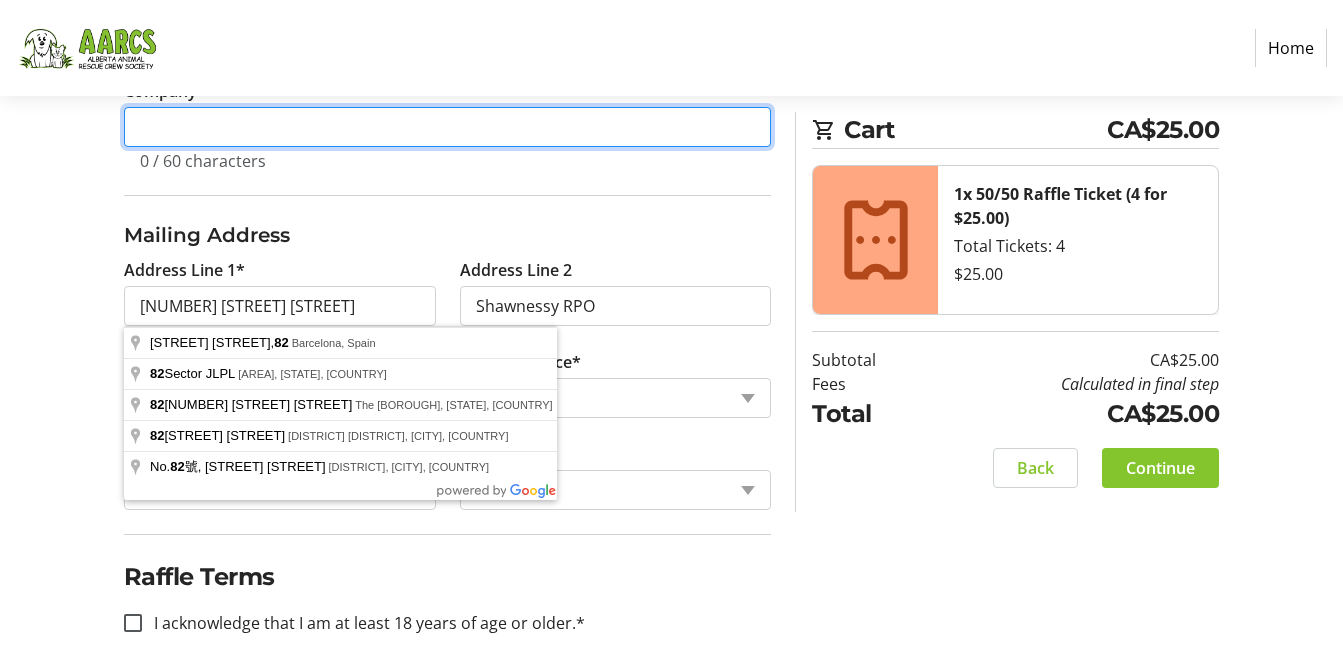 type on "[NUMBER]" 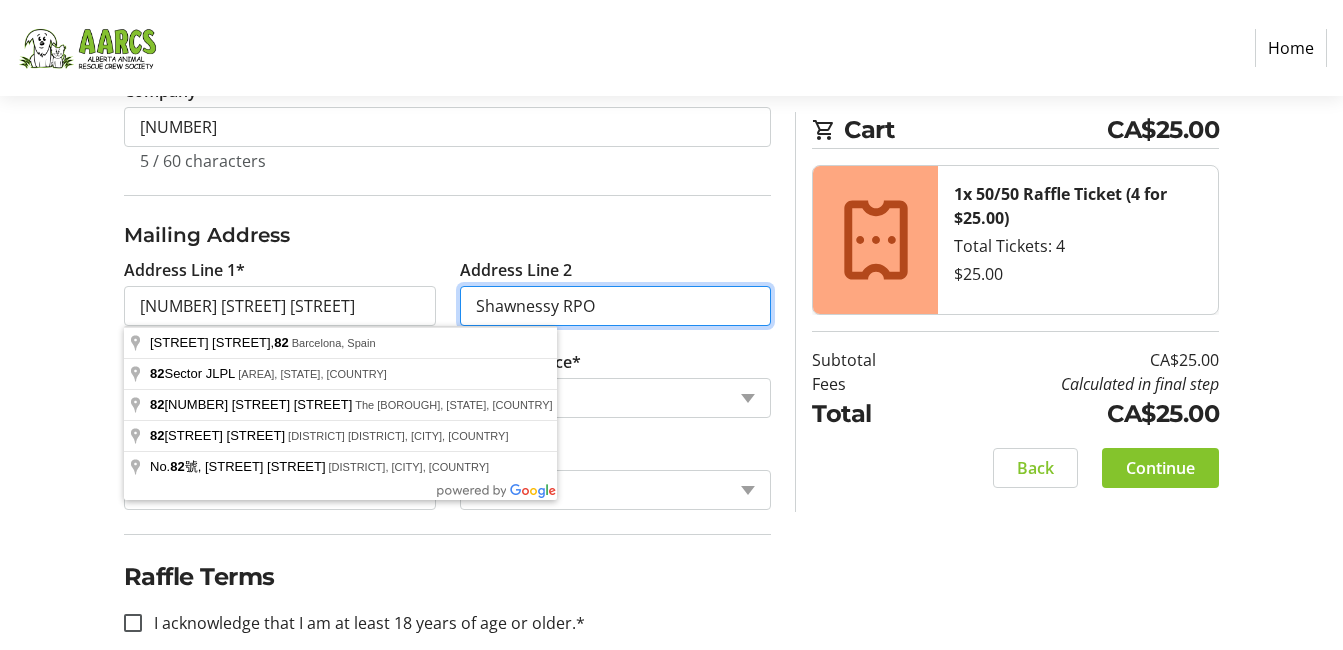 click on "Shawnessy RPO" at bounding box center (616, 306) 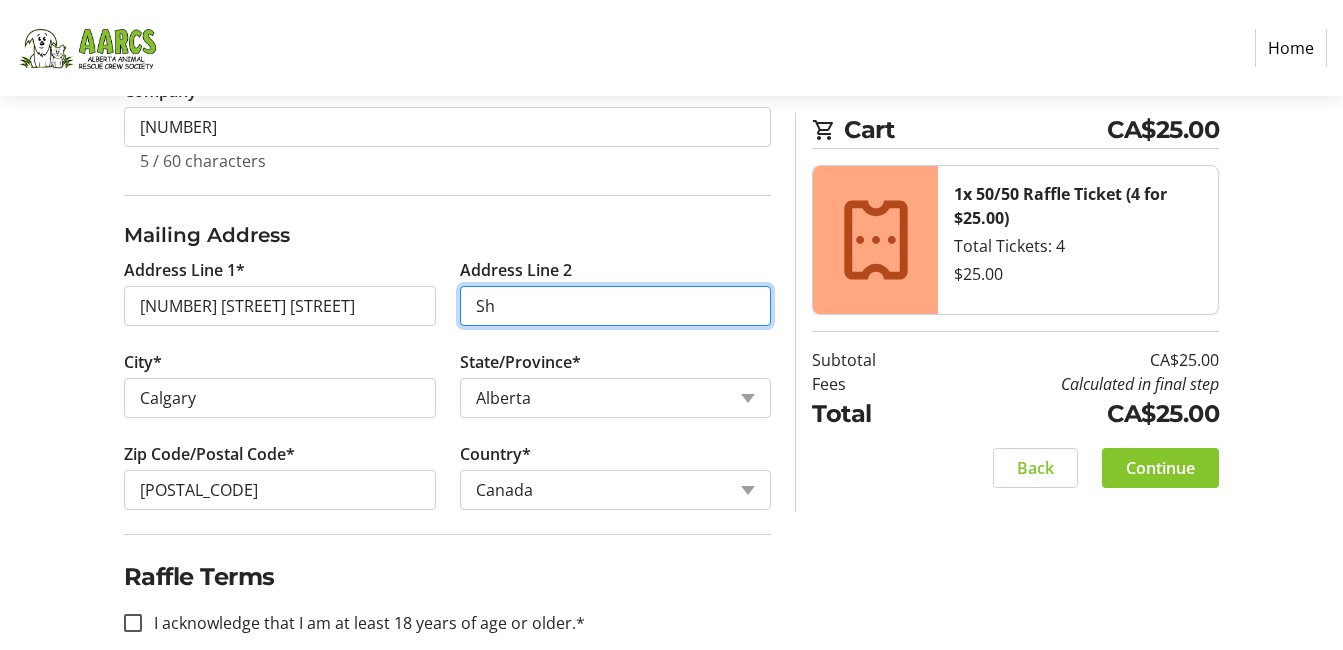 type on "S" 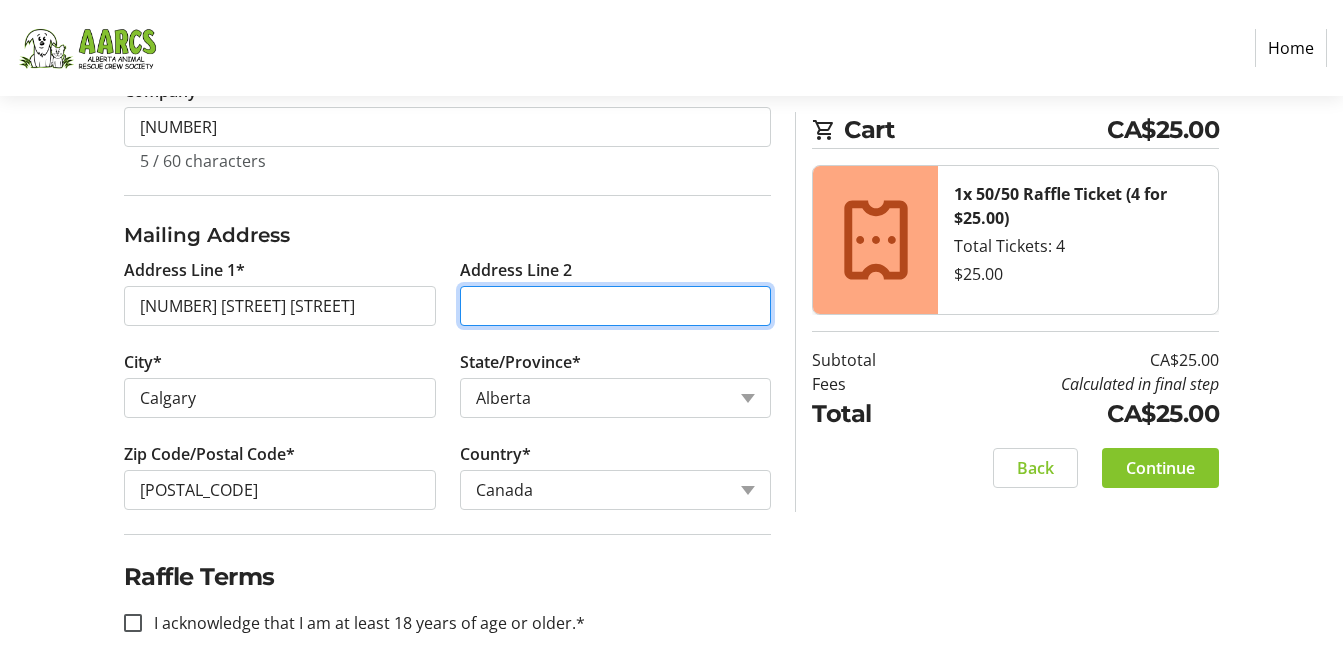 type 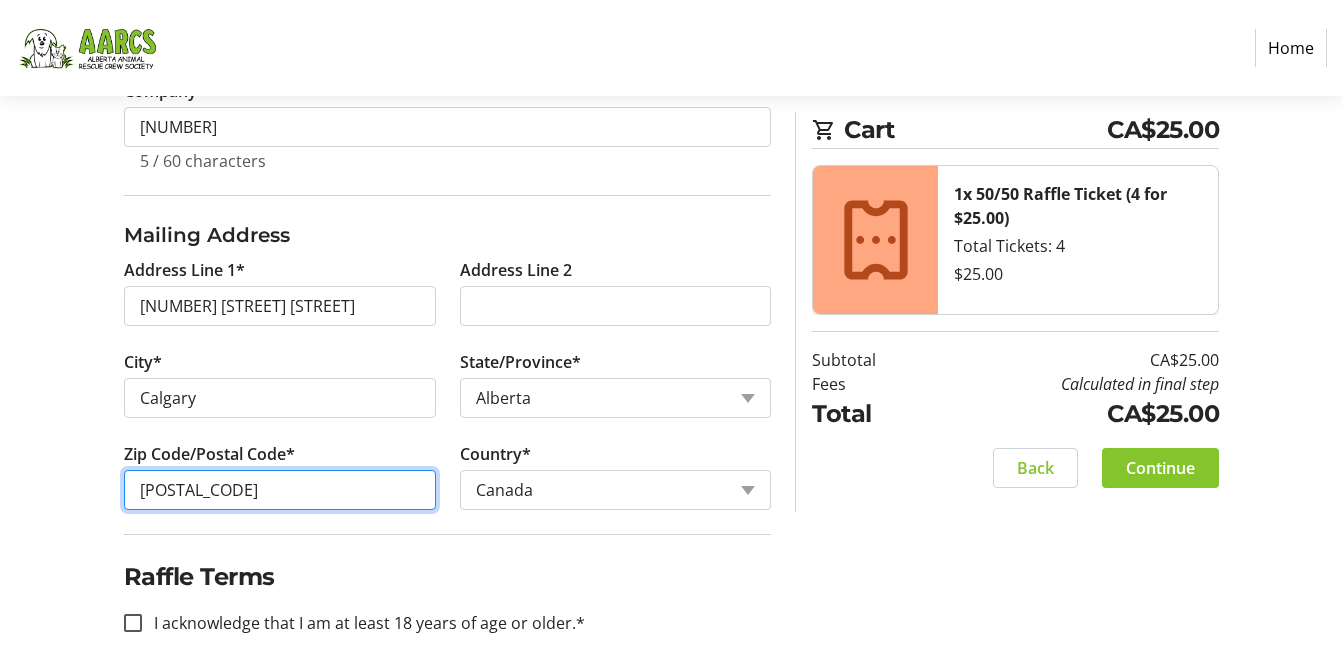 click on "[POSTAL_CODE]" at bounding box center [280, 490] 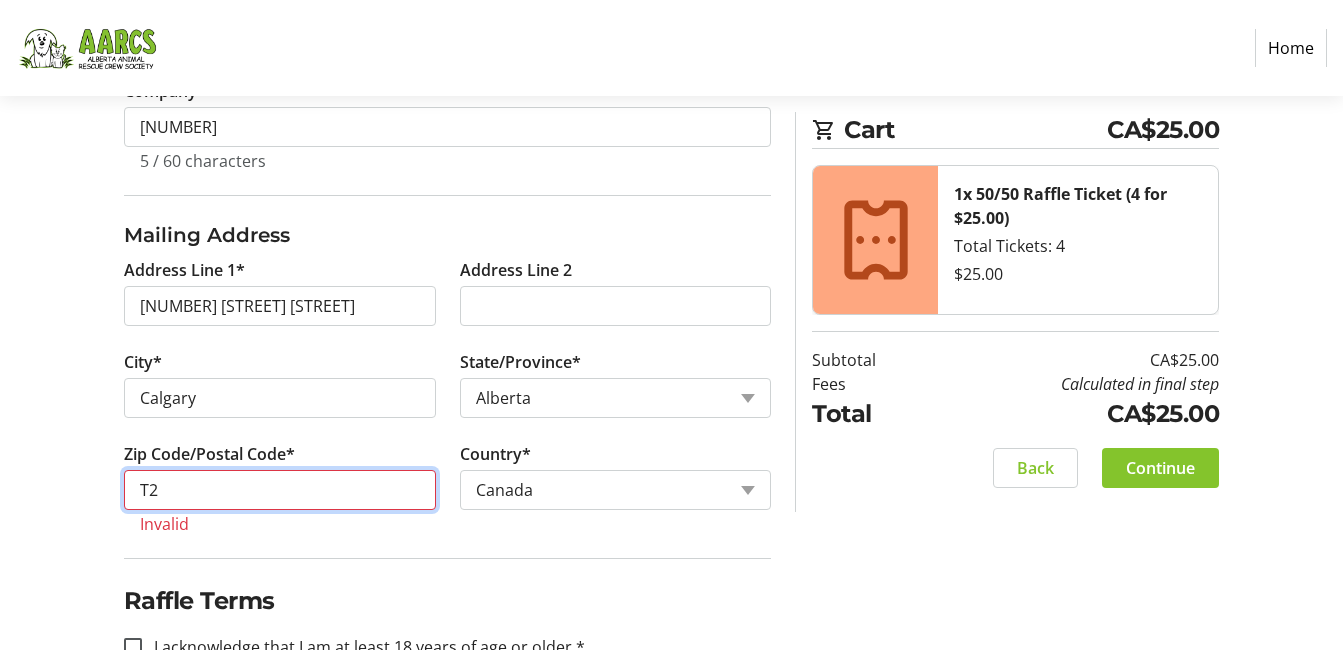 type on "T" 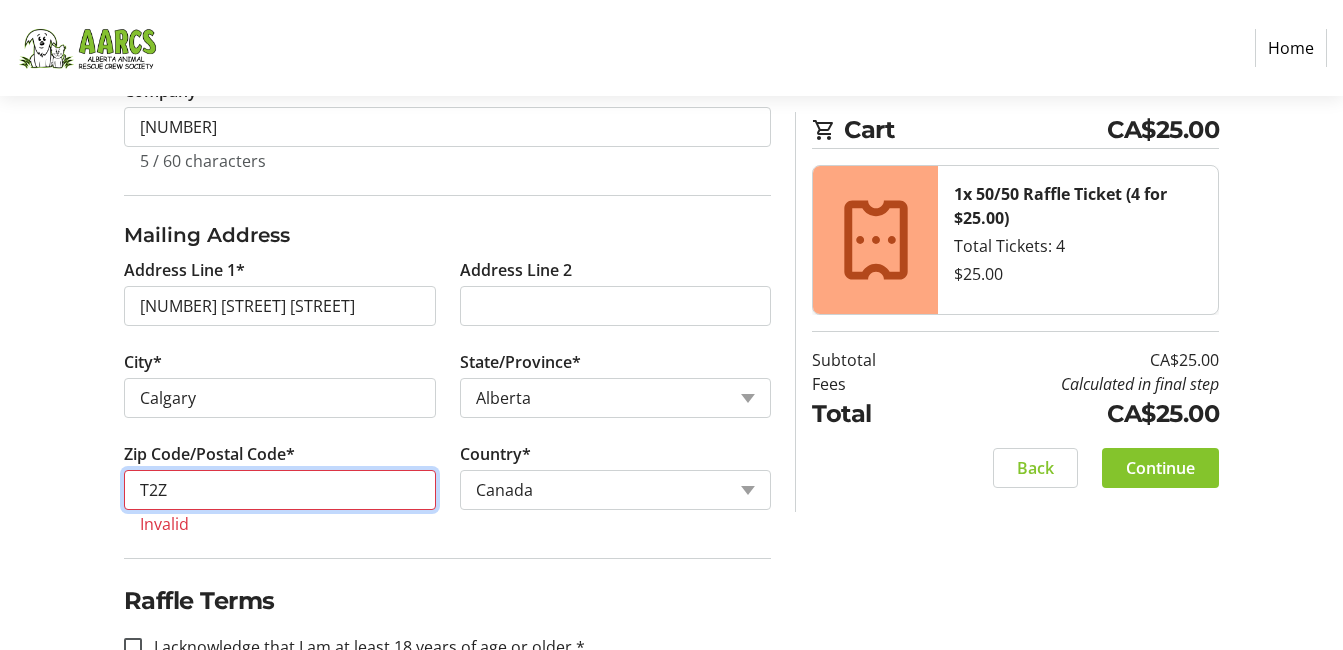 type on "T2Z" 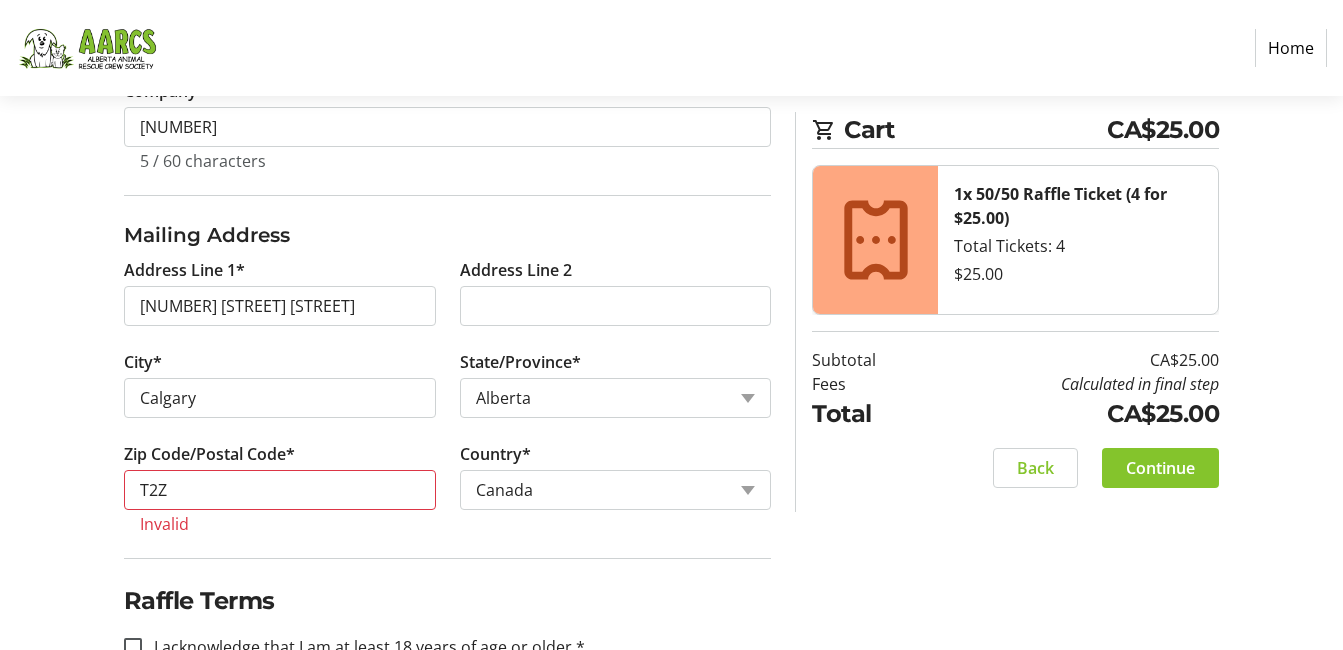 click on "Raffle Terms  I acknowledge that I am at least 18 years of age or older.*" 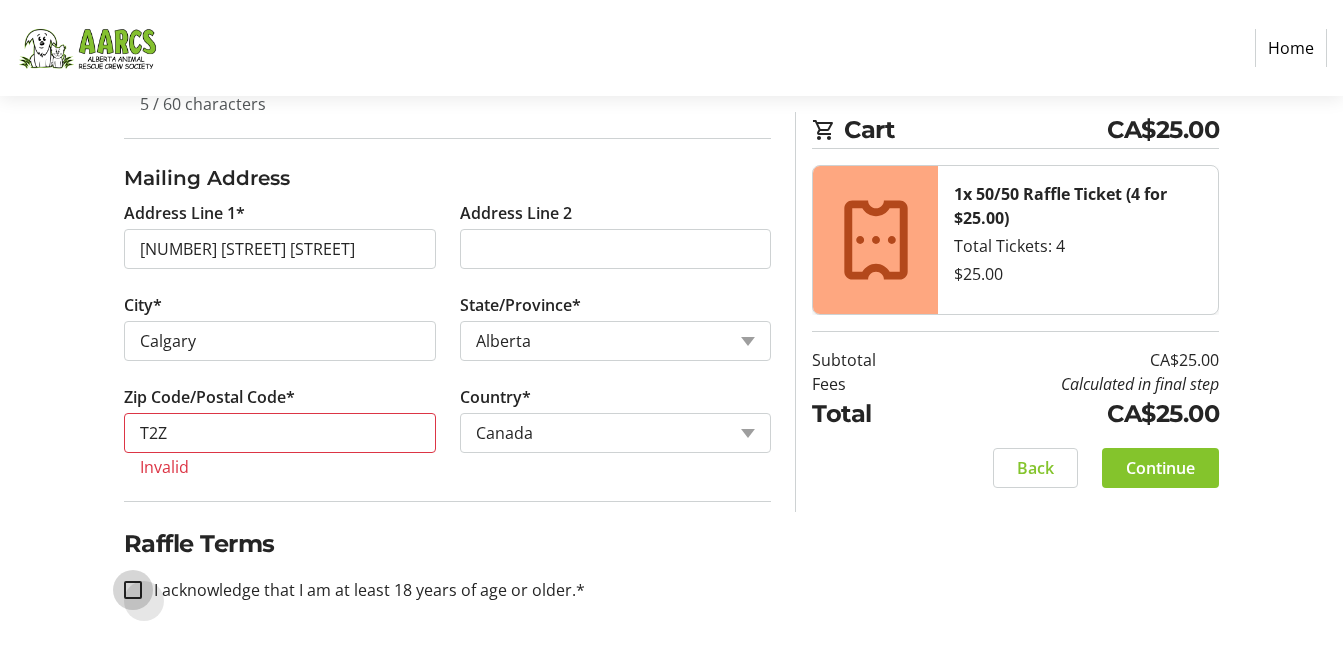click on "I acknowledge that I am at least 18 years of age or older.*" at bounding box center (133, 590) 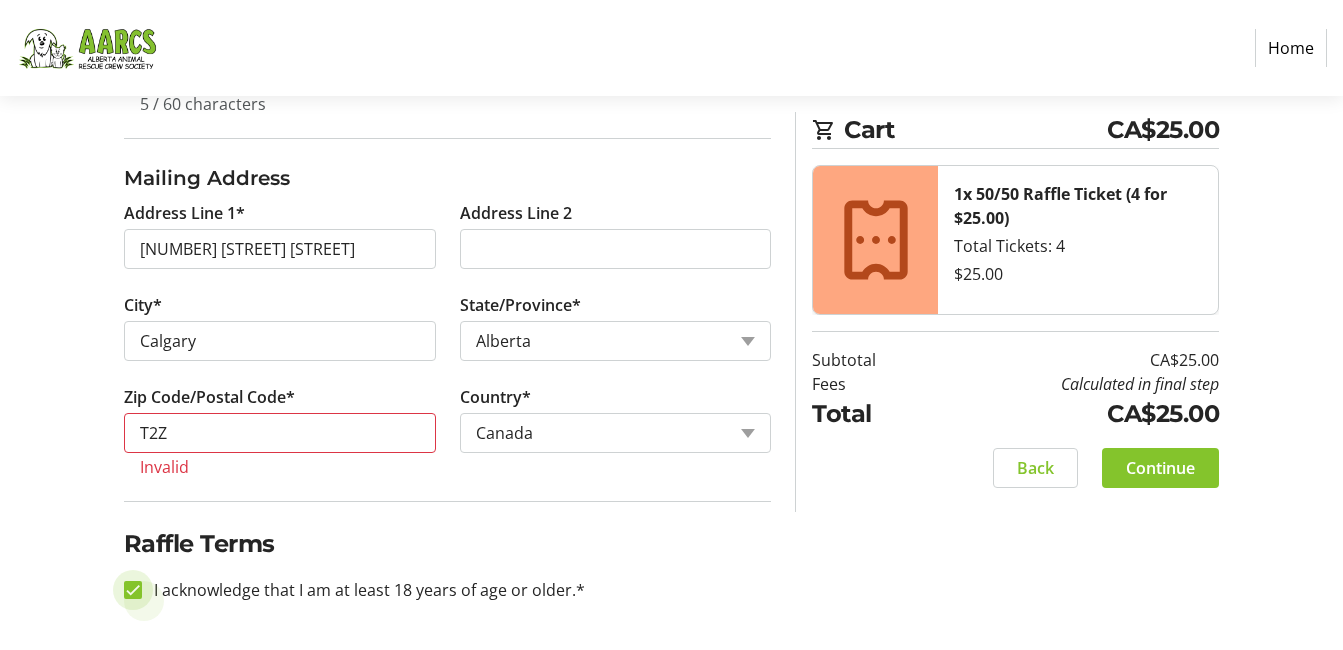 checkbox on "true" 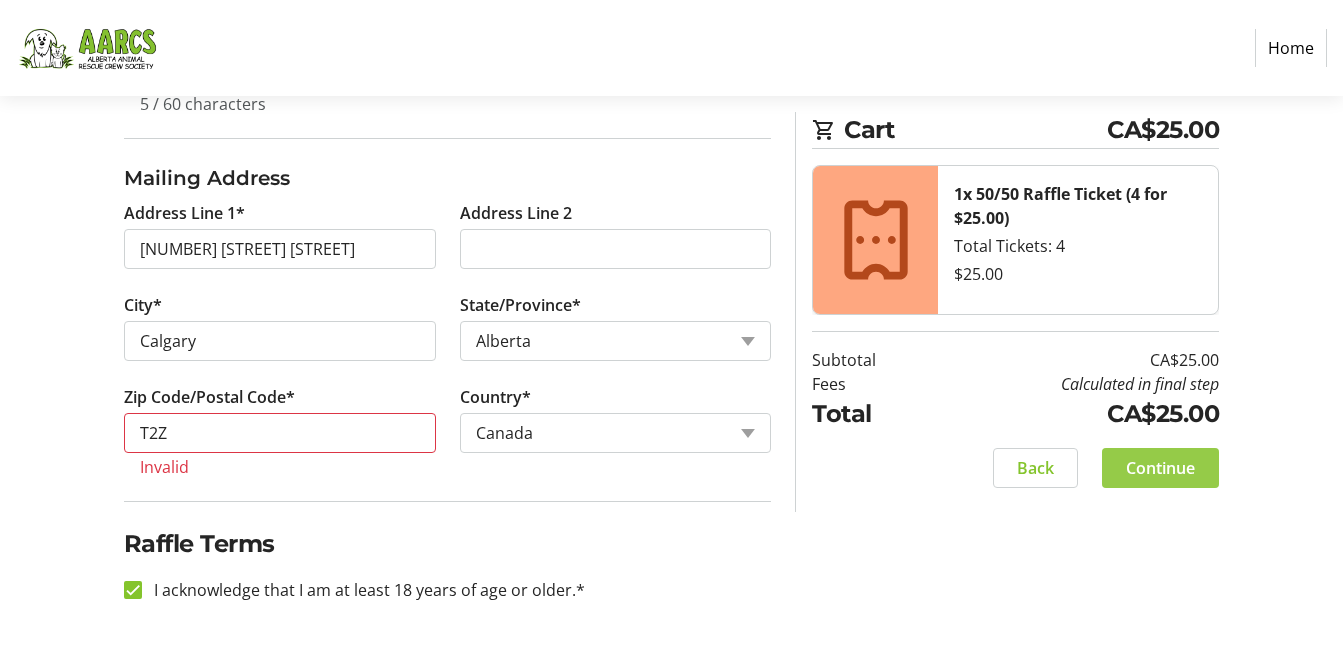 click on "Continue" 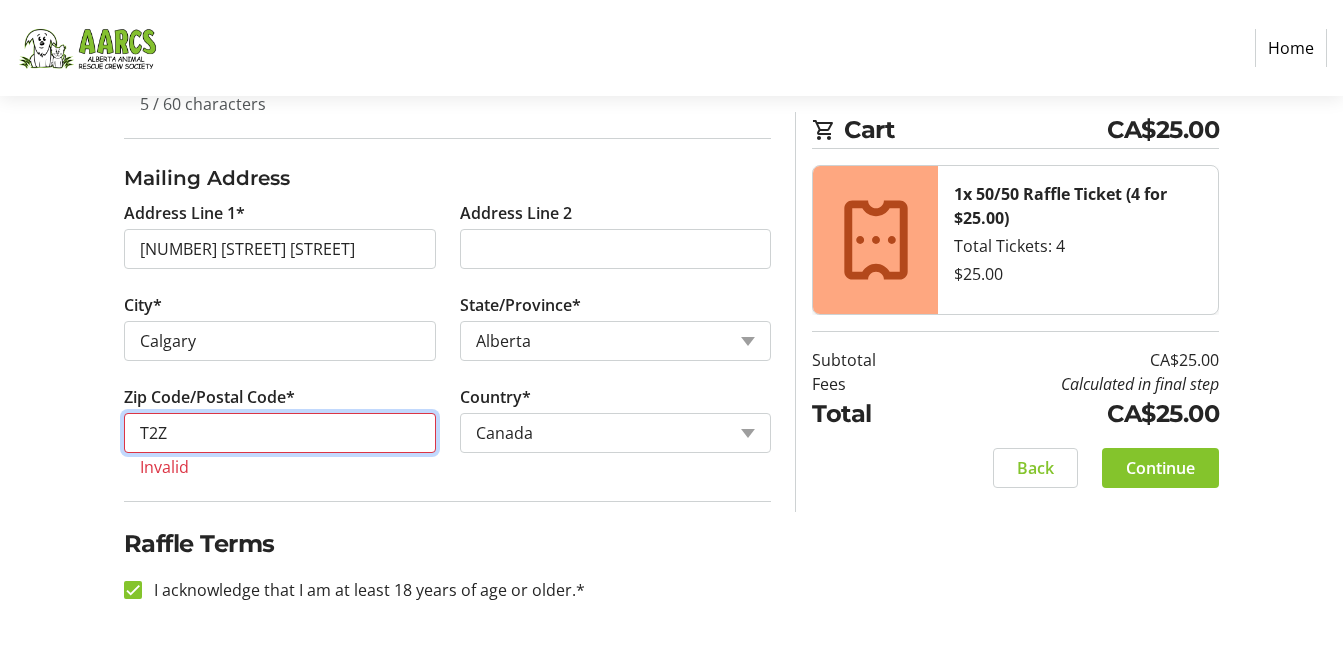 click on "T2Z" at bounding box center (280, 433) 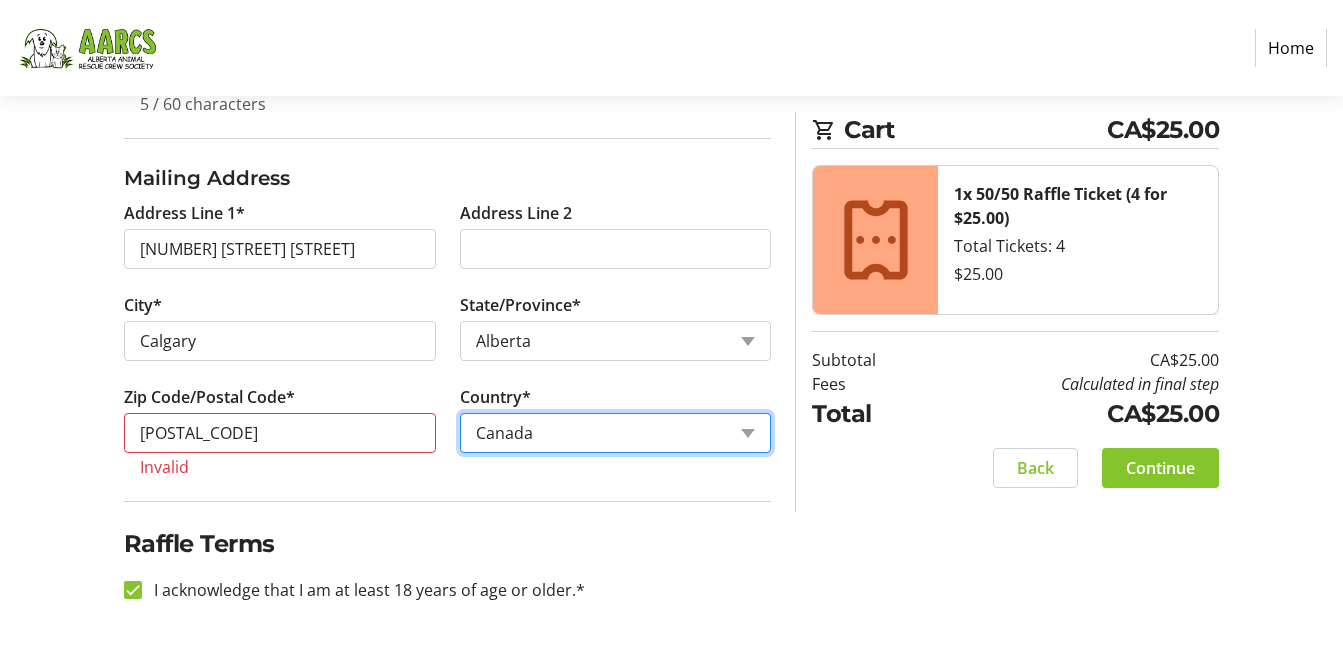 scroll, scrollTop: 733, scrollLeft: 0, axis: vertical 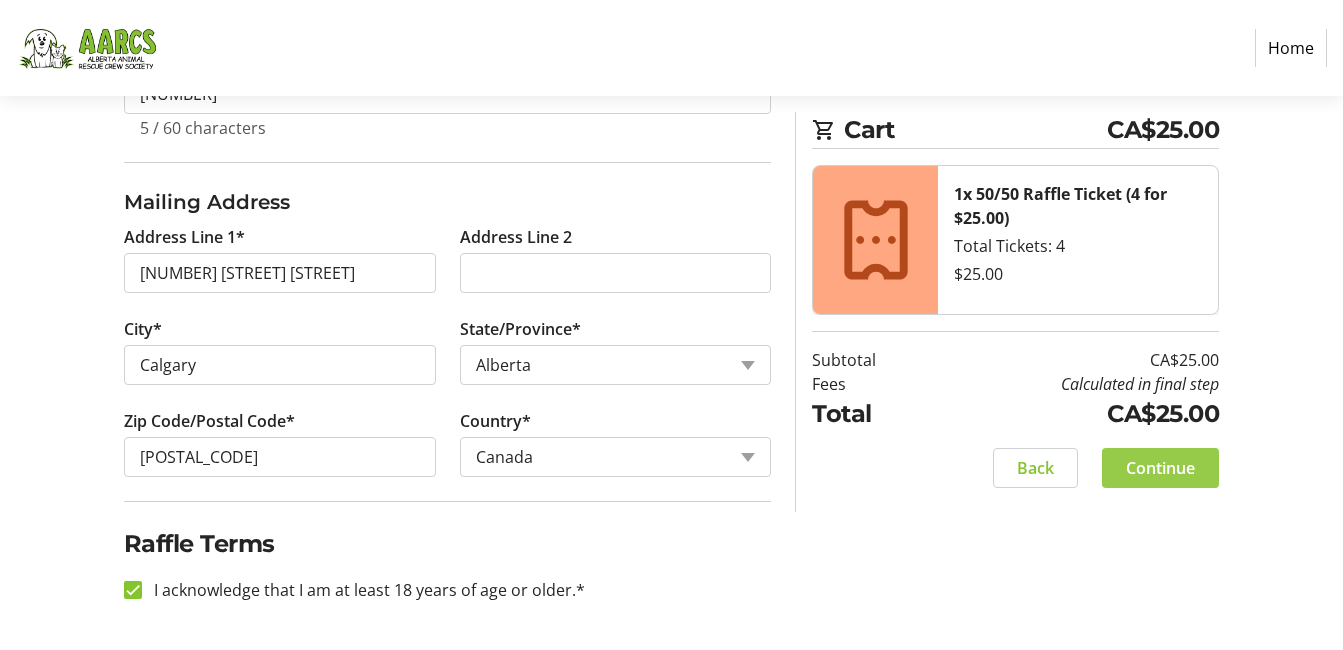 click on "Continue" 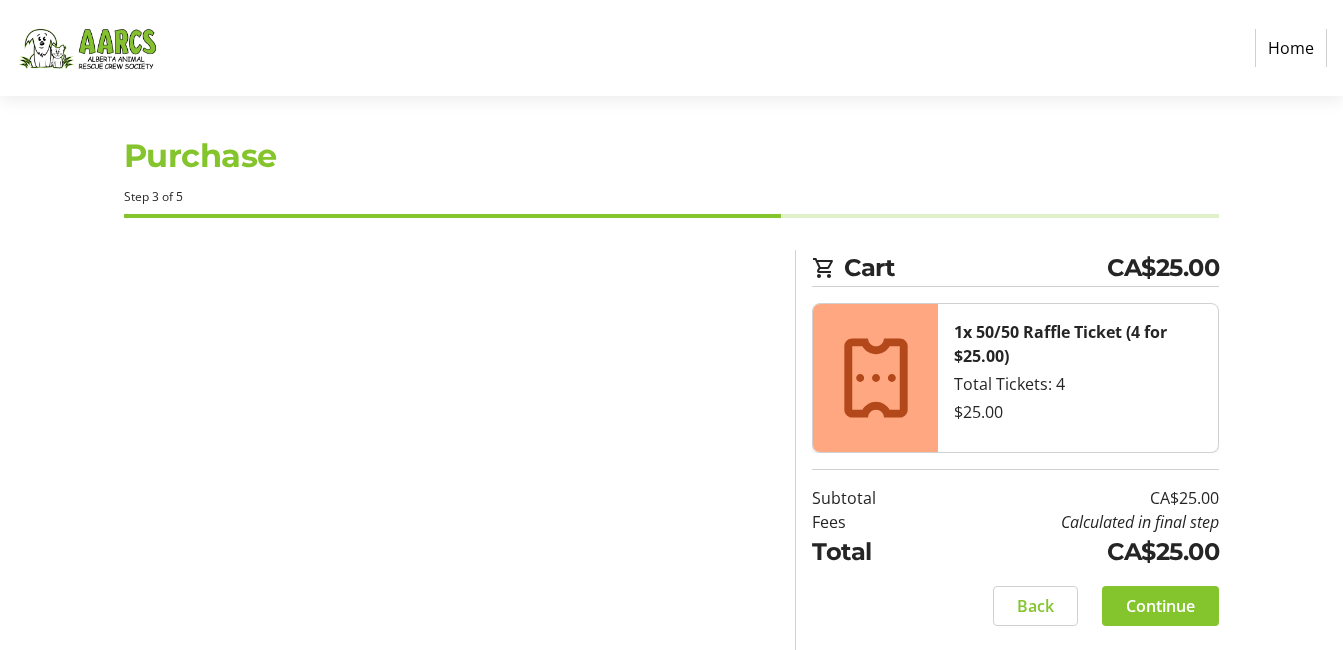 scroll, scrollTop: 12, scrollLeft: 0, axis: vertical 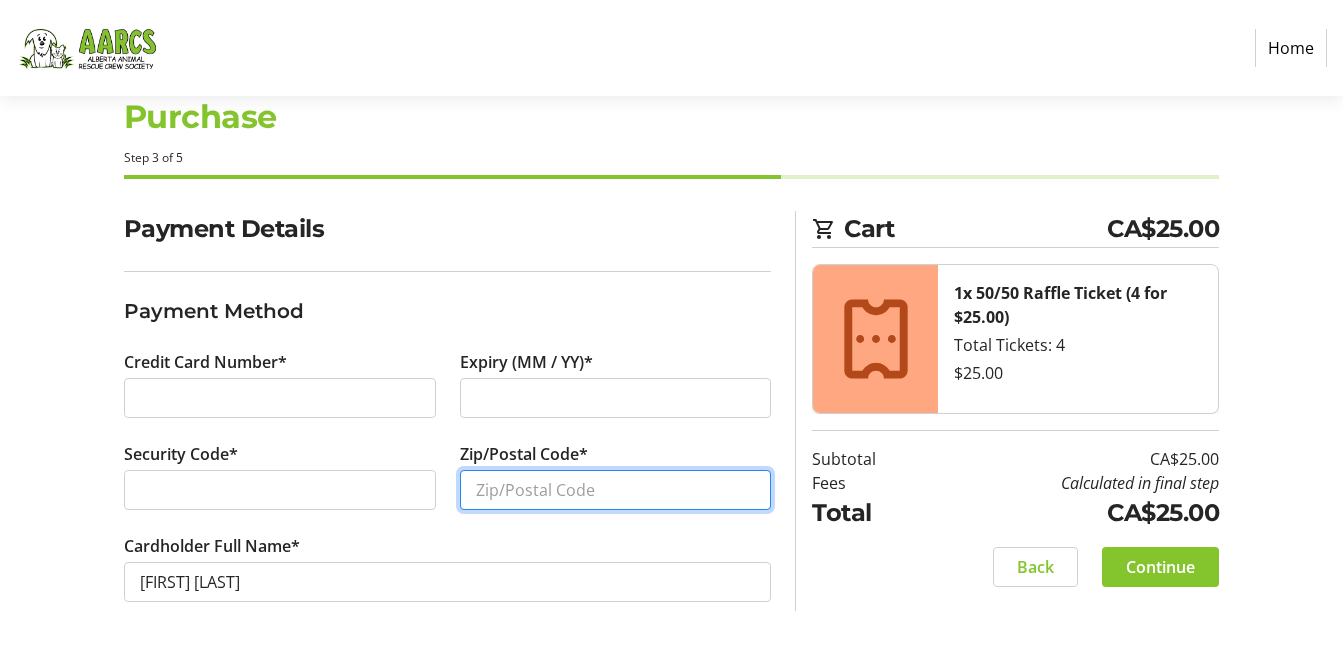 click on "Zip/Postal Code*" at bounding box center (616, 490) 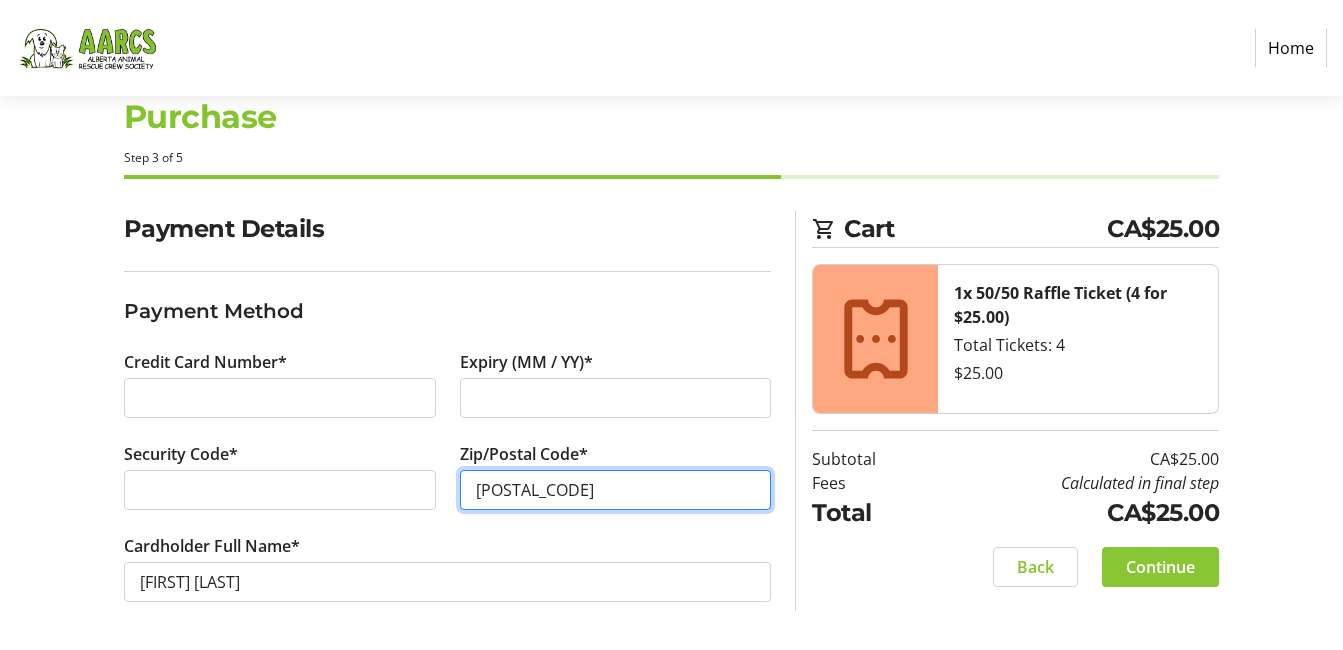 type on "[POSTAL_CODE]" 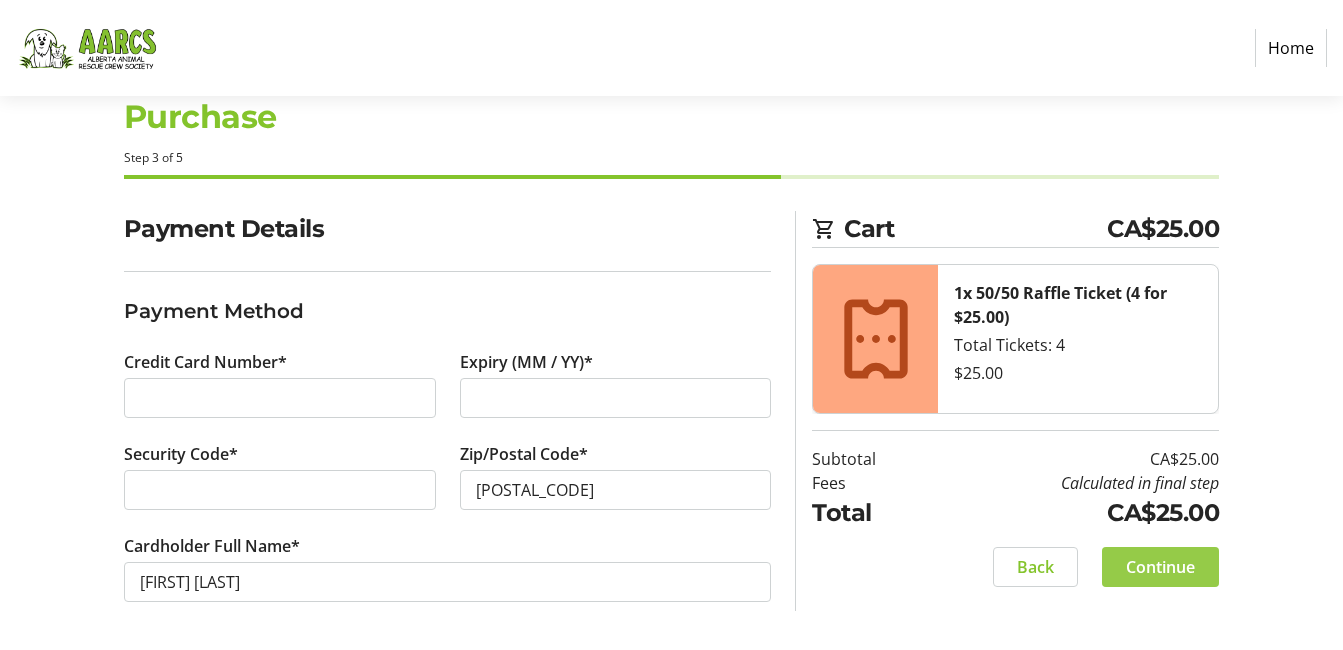 click on "Continue" 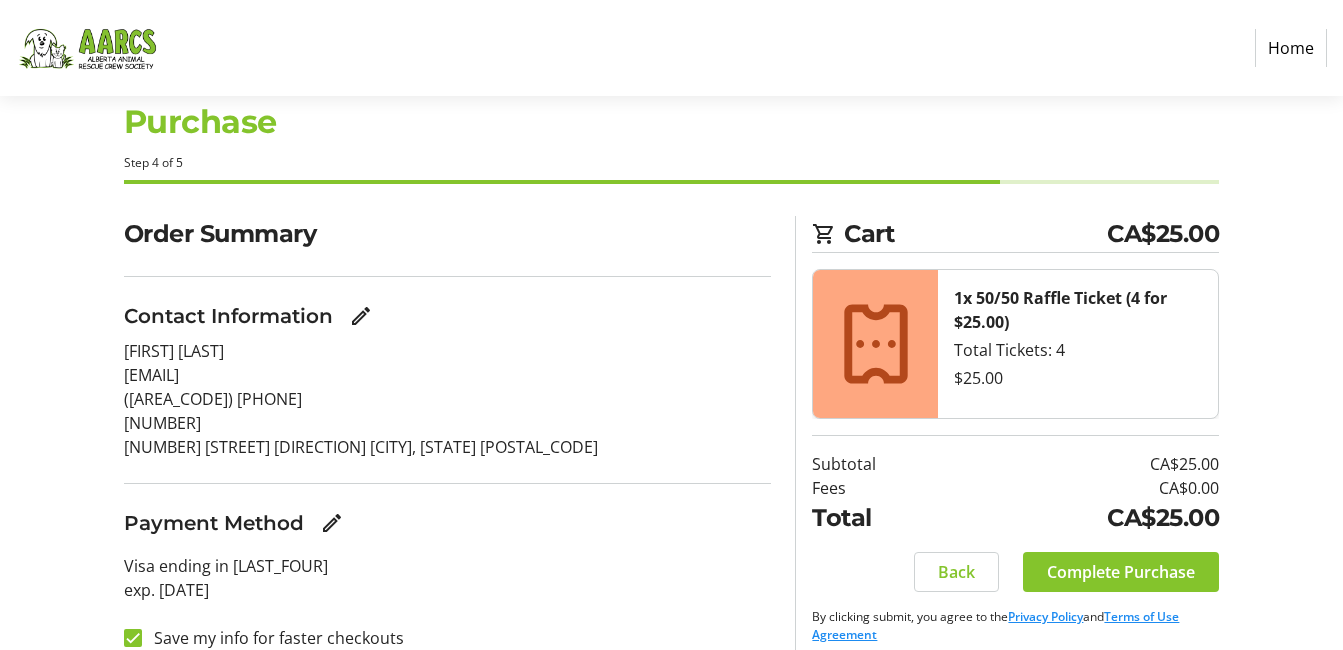 scroll, scrollTop: 70, scrollLeft: 0, axis: vertical 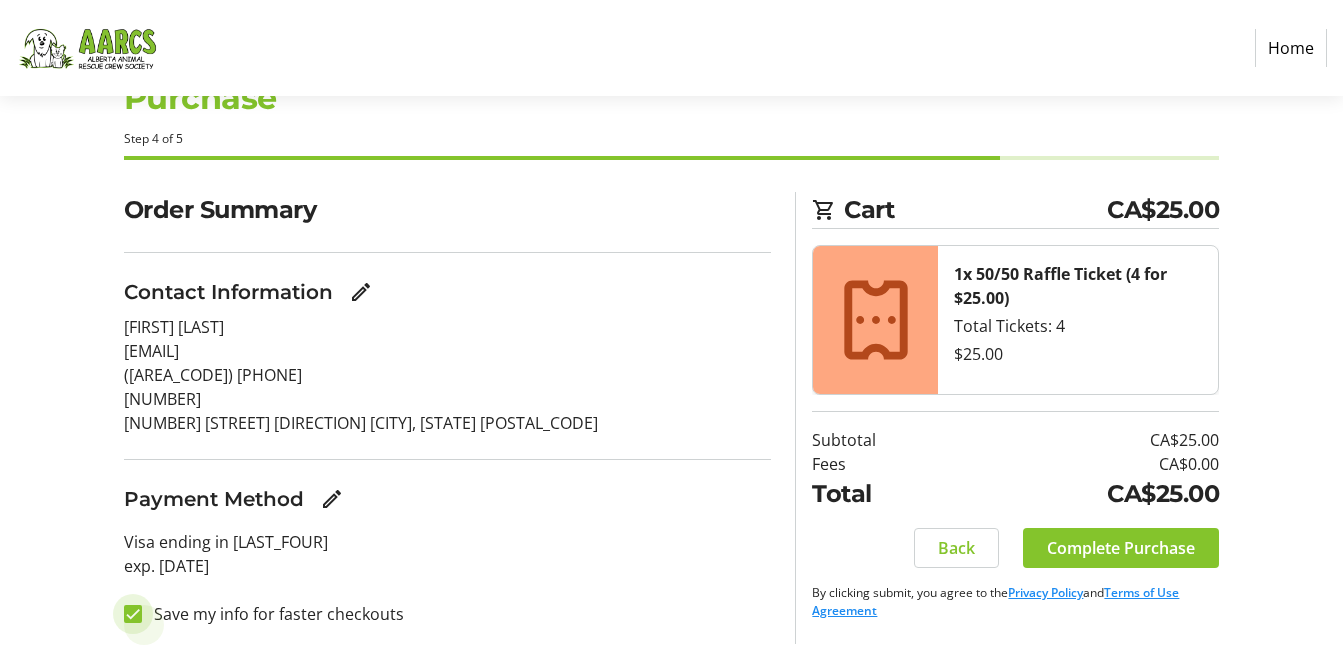 click on "Save my info for faster checkouts" at bounding box center (133, 614) 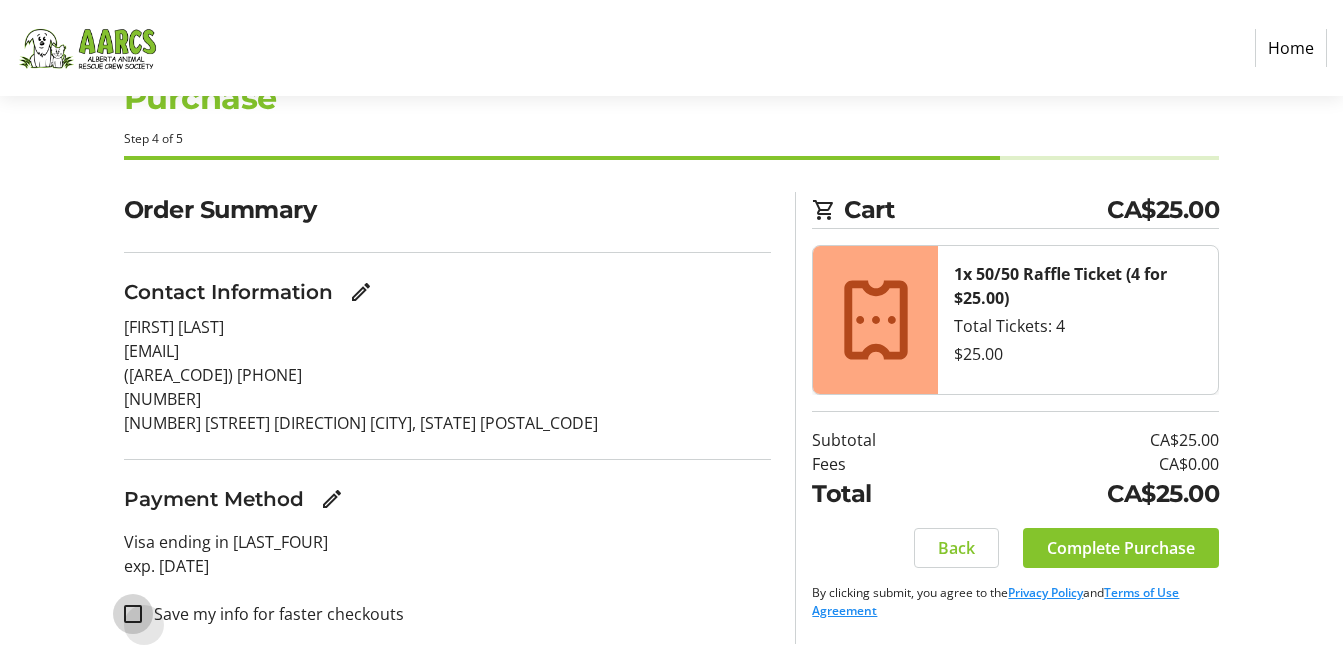 checkbox on "false" 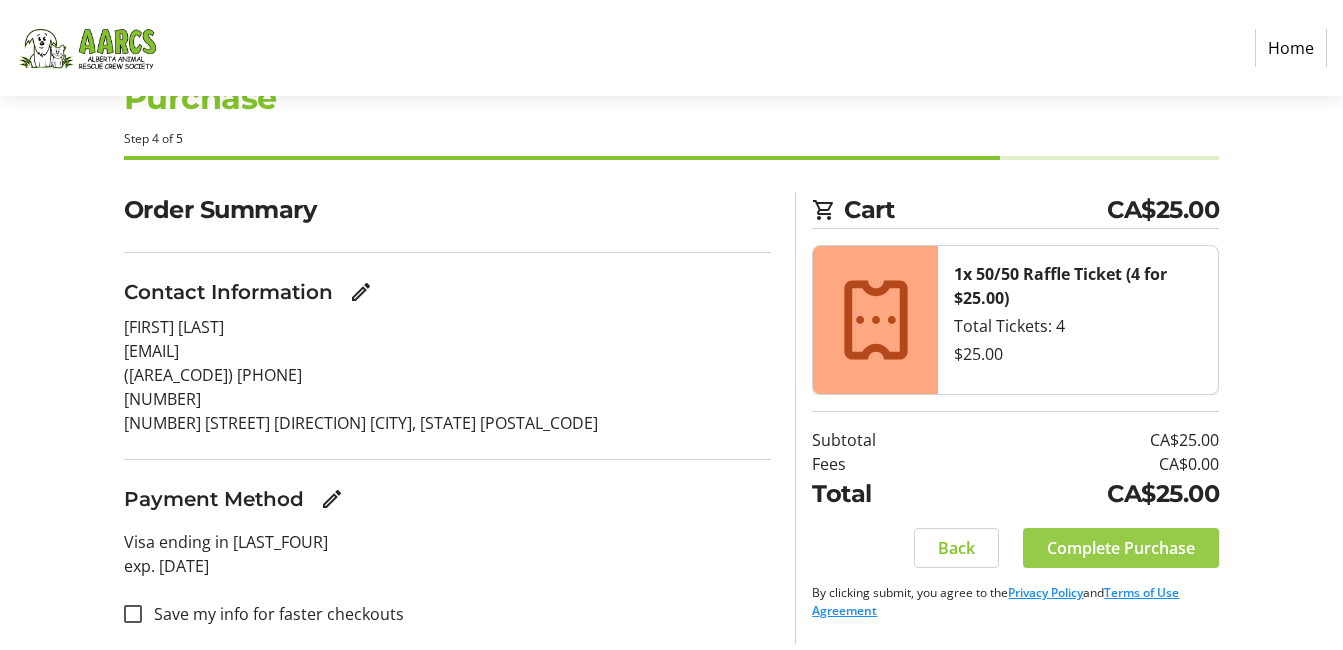 click on "Complete Purchase" 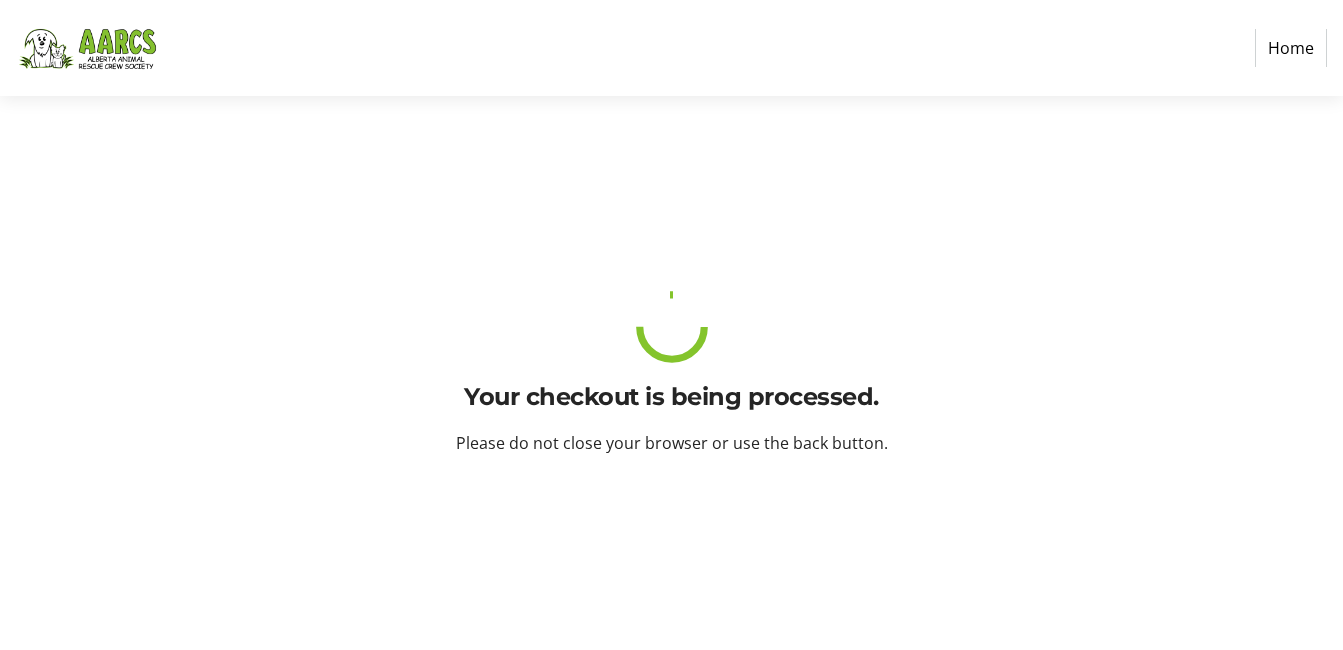 scroll, scrollTop: 0, scrollLeft: 0, axis: both 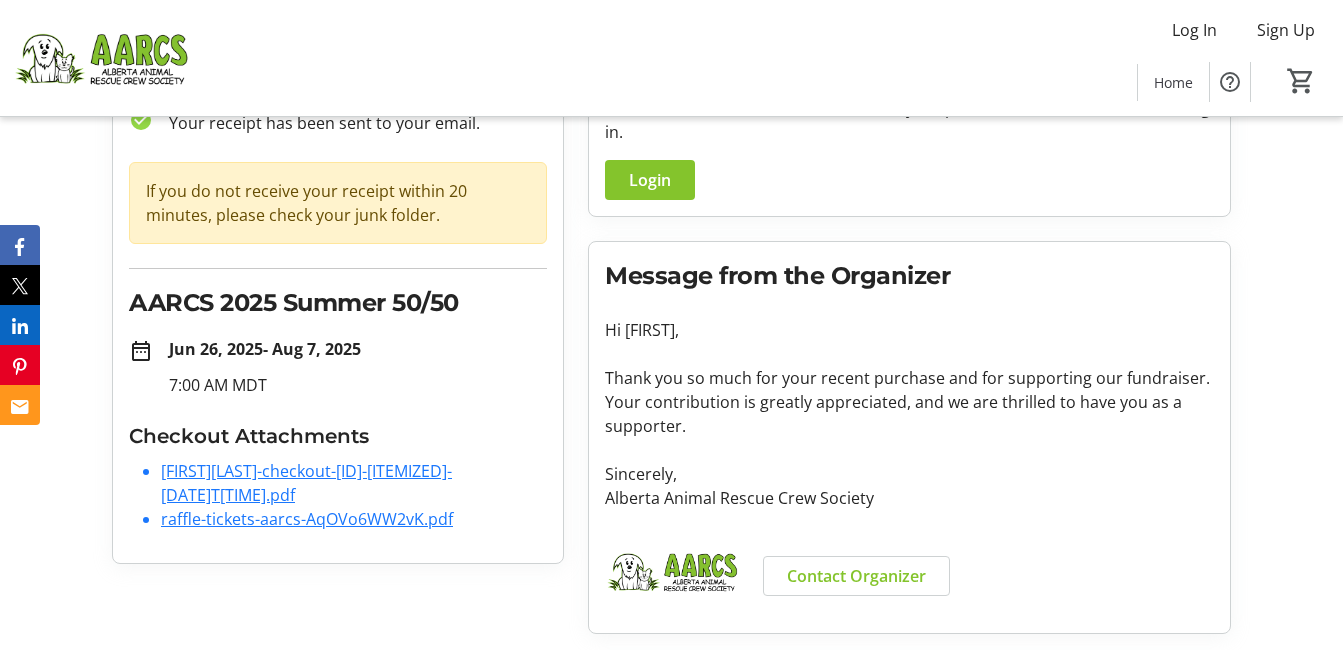 click on "raffle-tickets-aarcs-AqOVo6WW2vK.pdf" 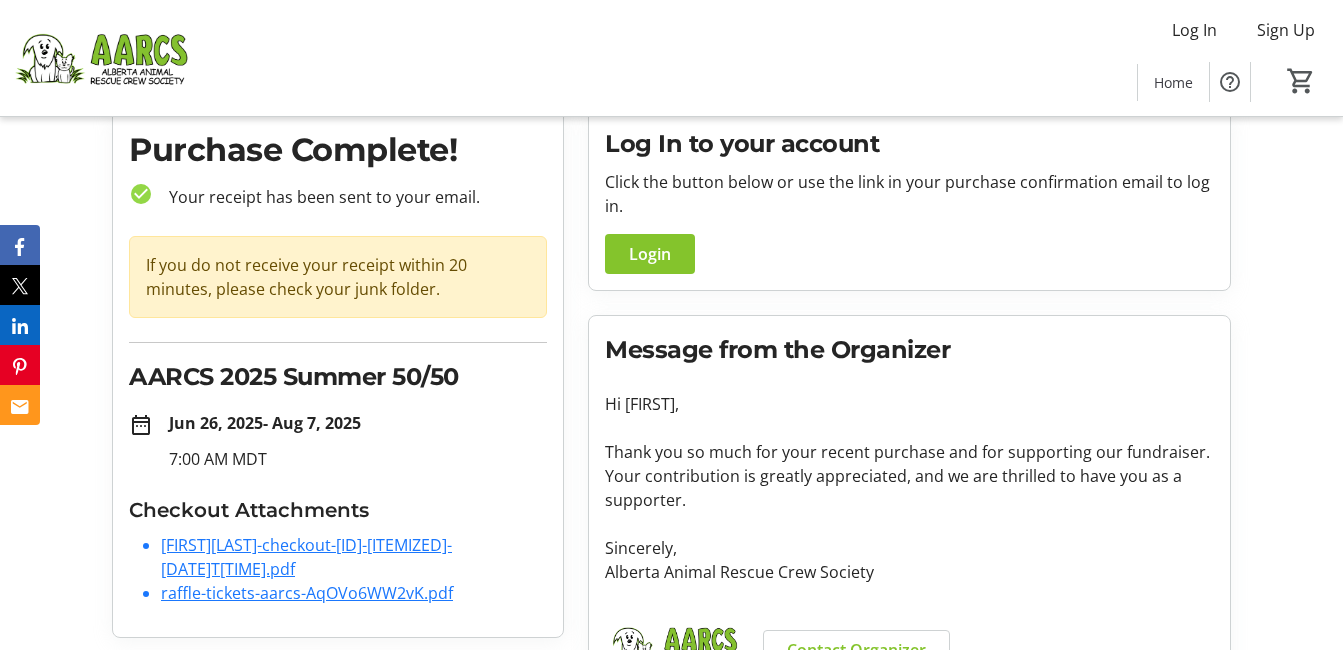 scroll, scrollTop: 0, scrollLeft: 0, axis: both 